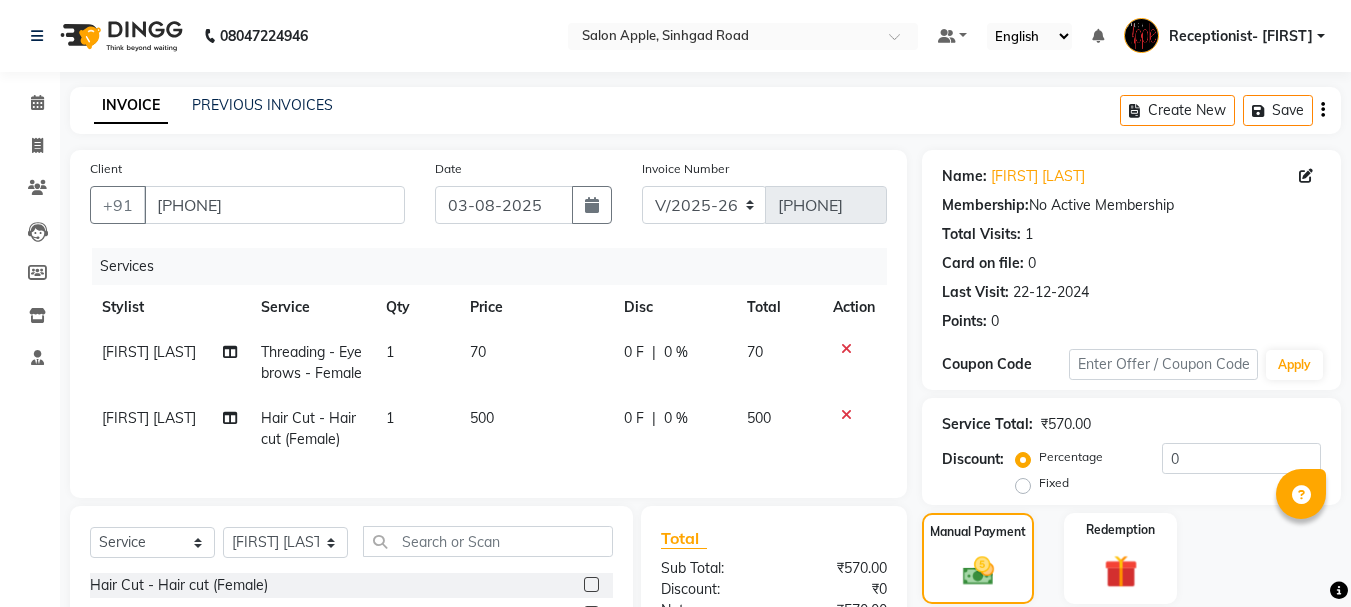 select on "645" 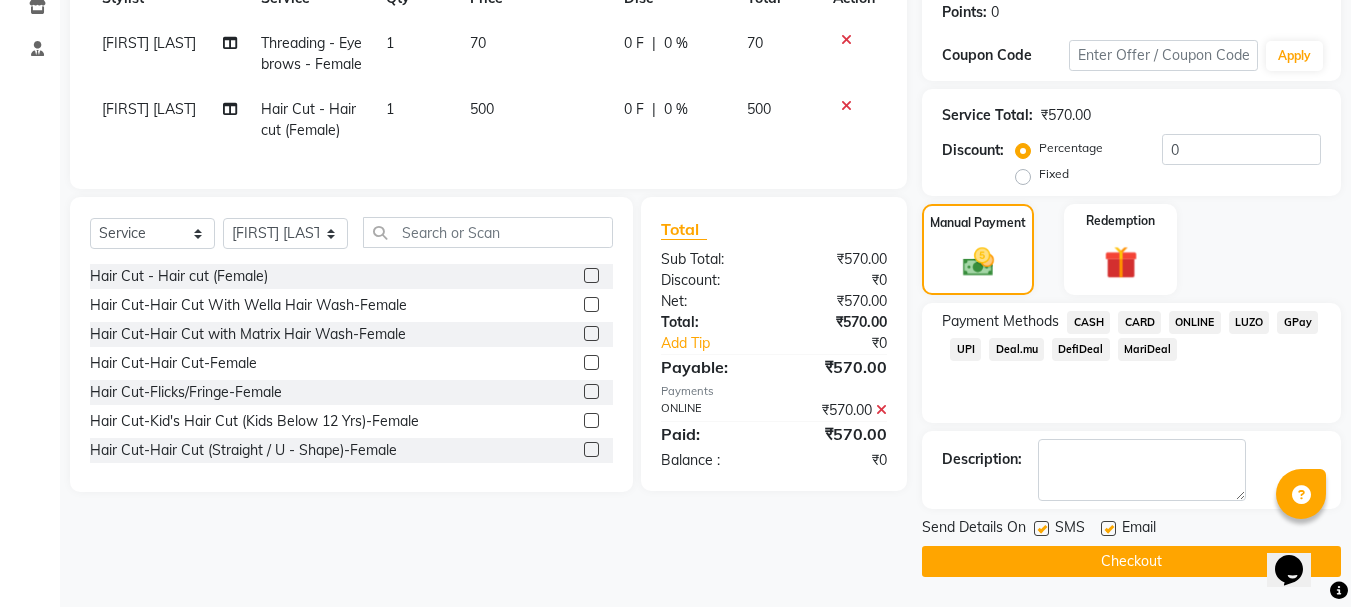 scroll, scrollTop: 309, scrollLeft: 0, axis: vertical 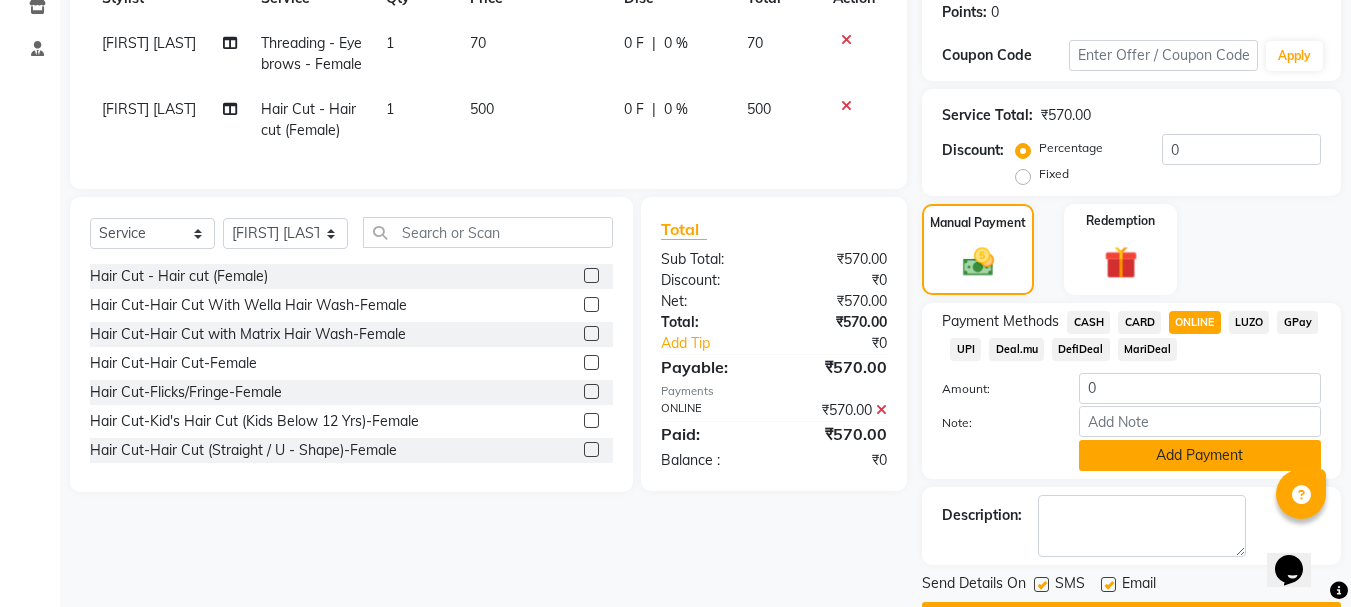 click on "Add Payment" 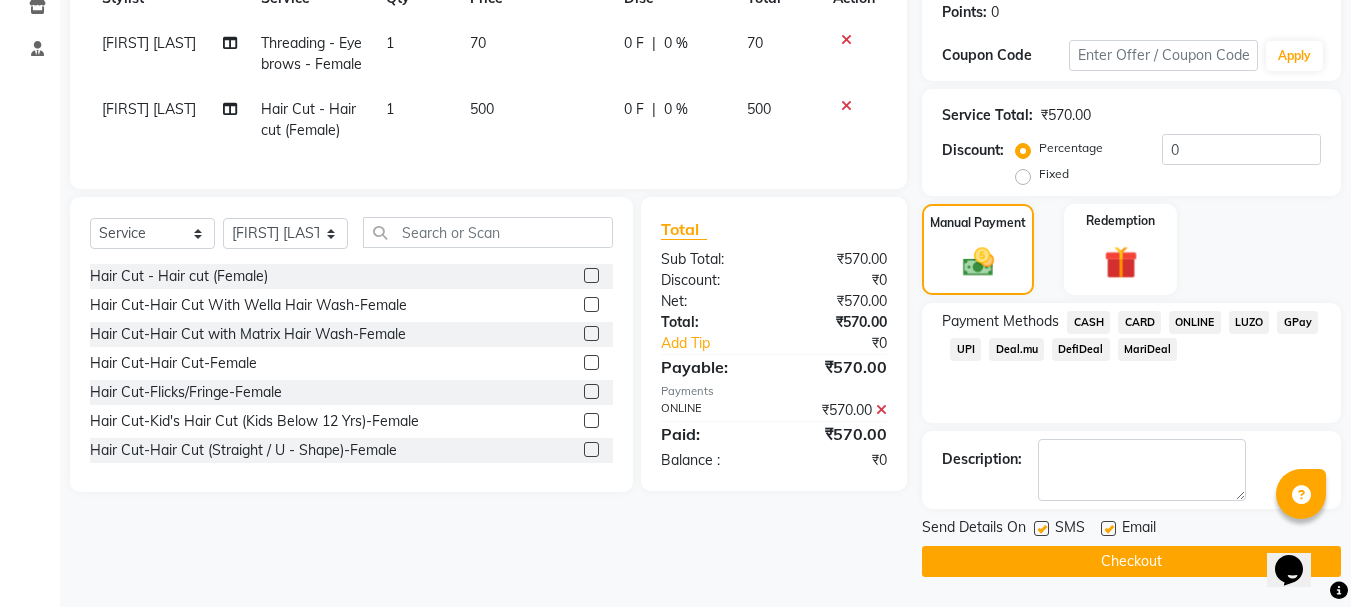 click on "Checkout" 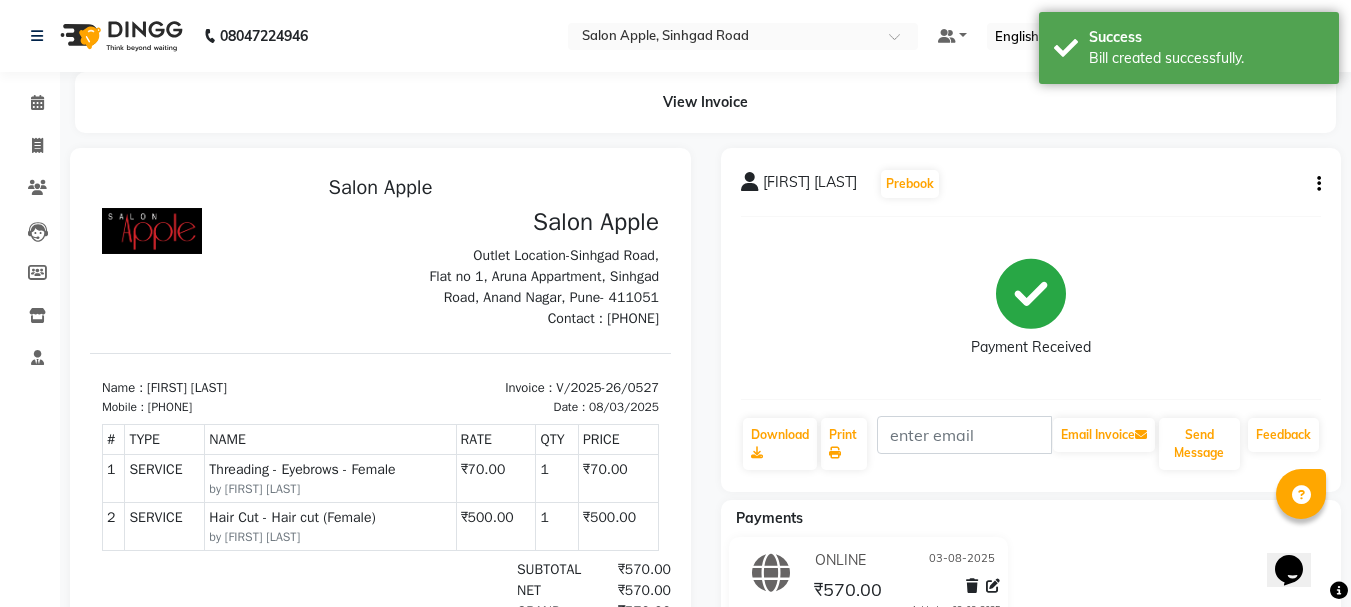 scroll, scrollTop: 0, scrollLeft: 0, axis: both 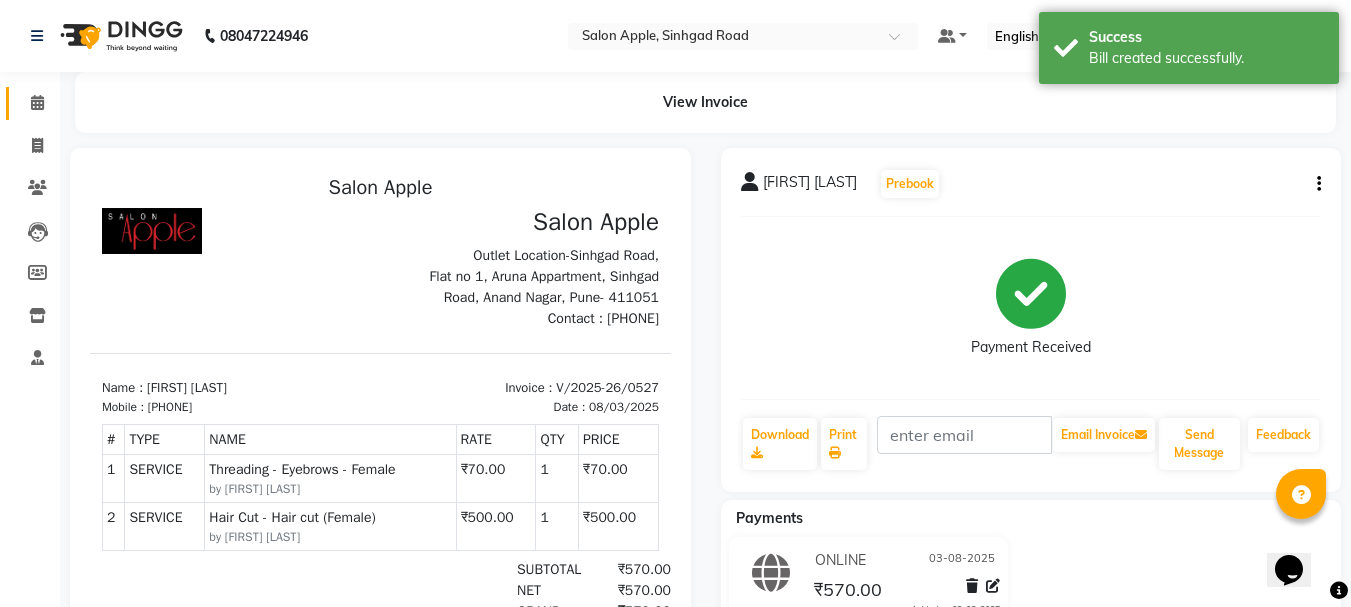 click on "Calendar" 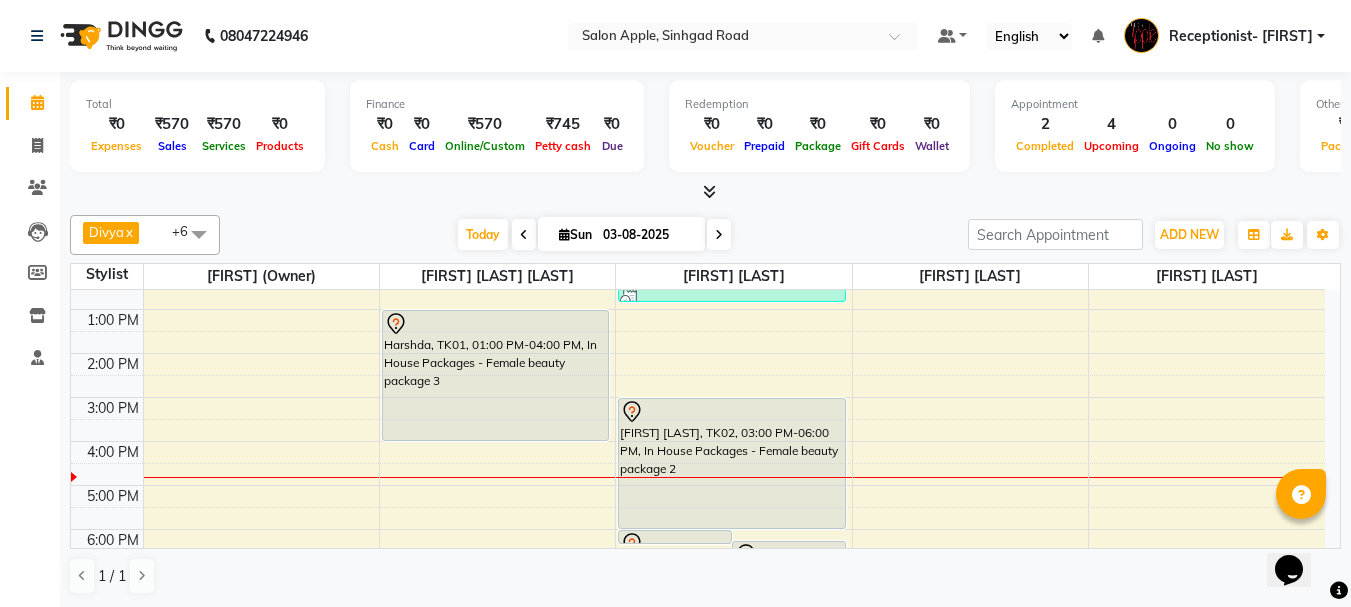 scroll, scrollTop: 313, scrollLeft: 0, axis: vertical 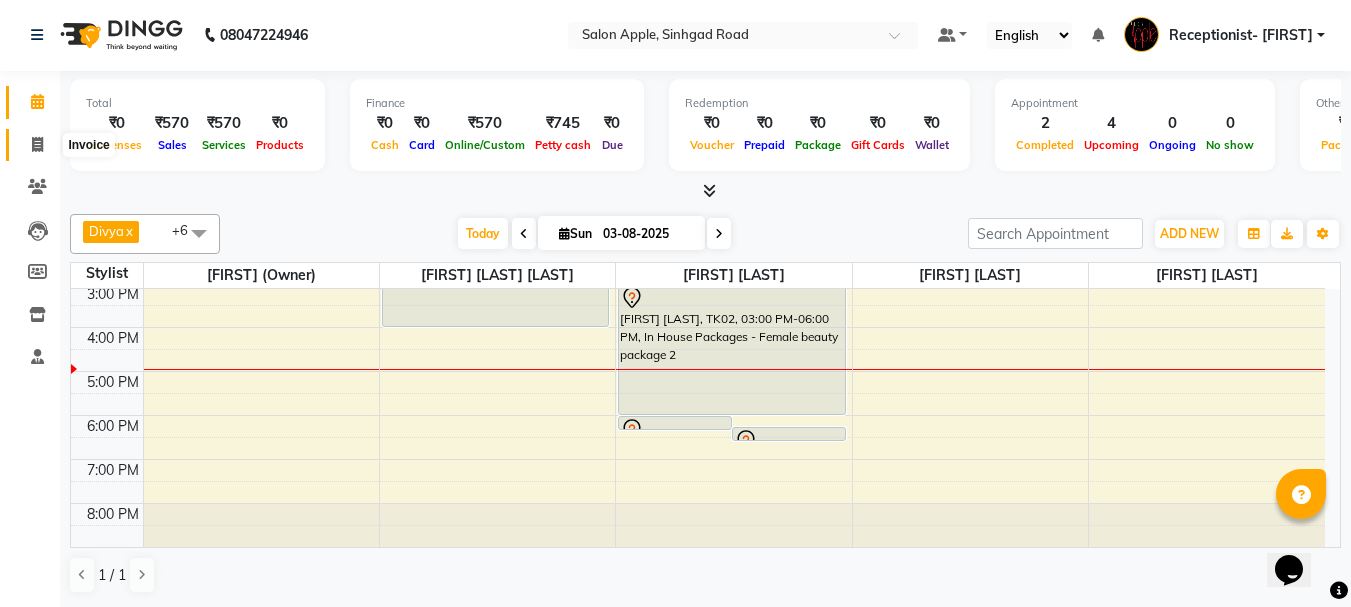 click 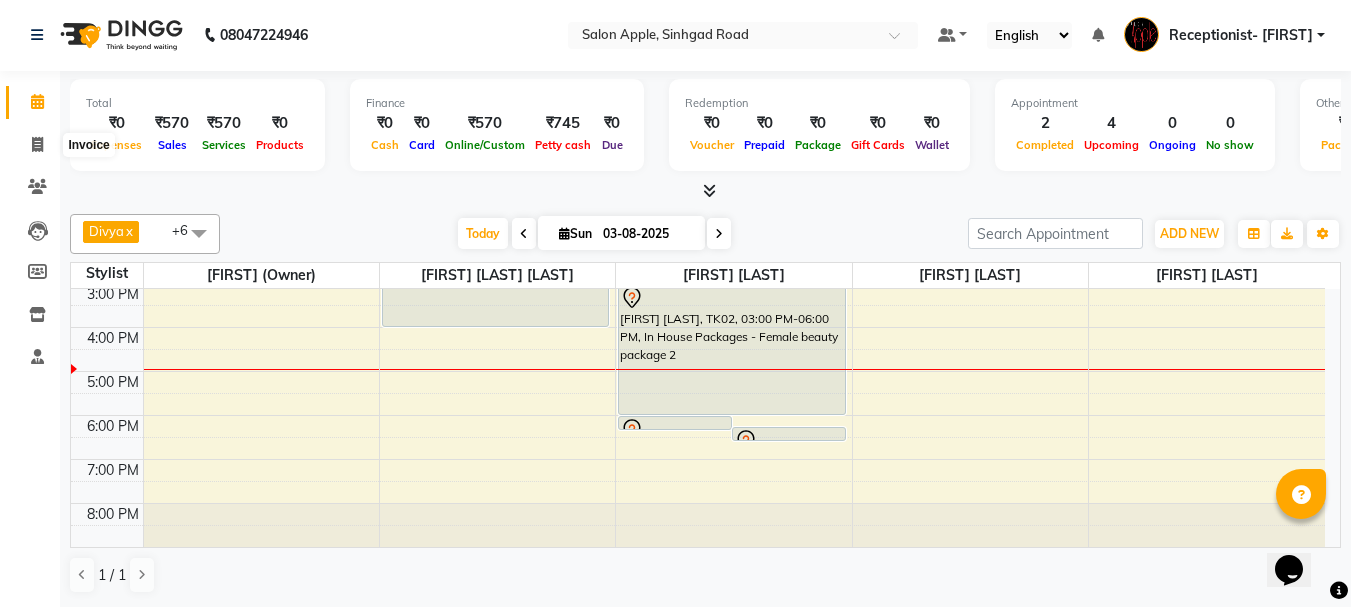 select on "645" 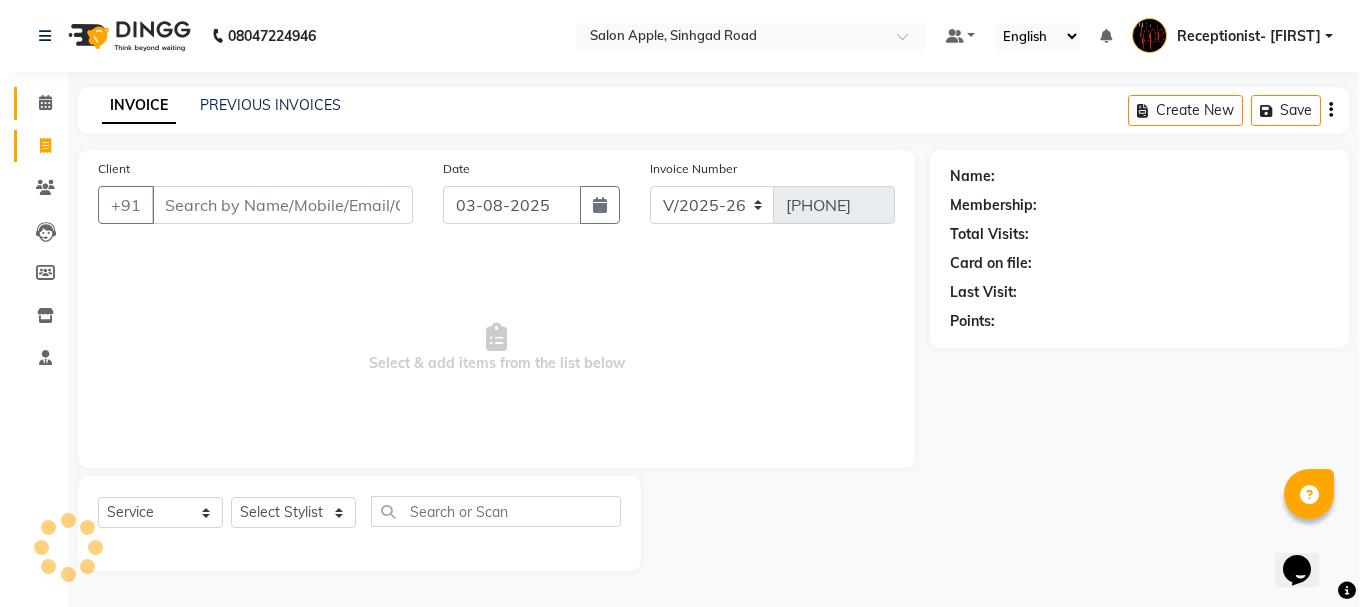 scroll, scrollTop: 0, scrollLeft: 0, axis: both 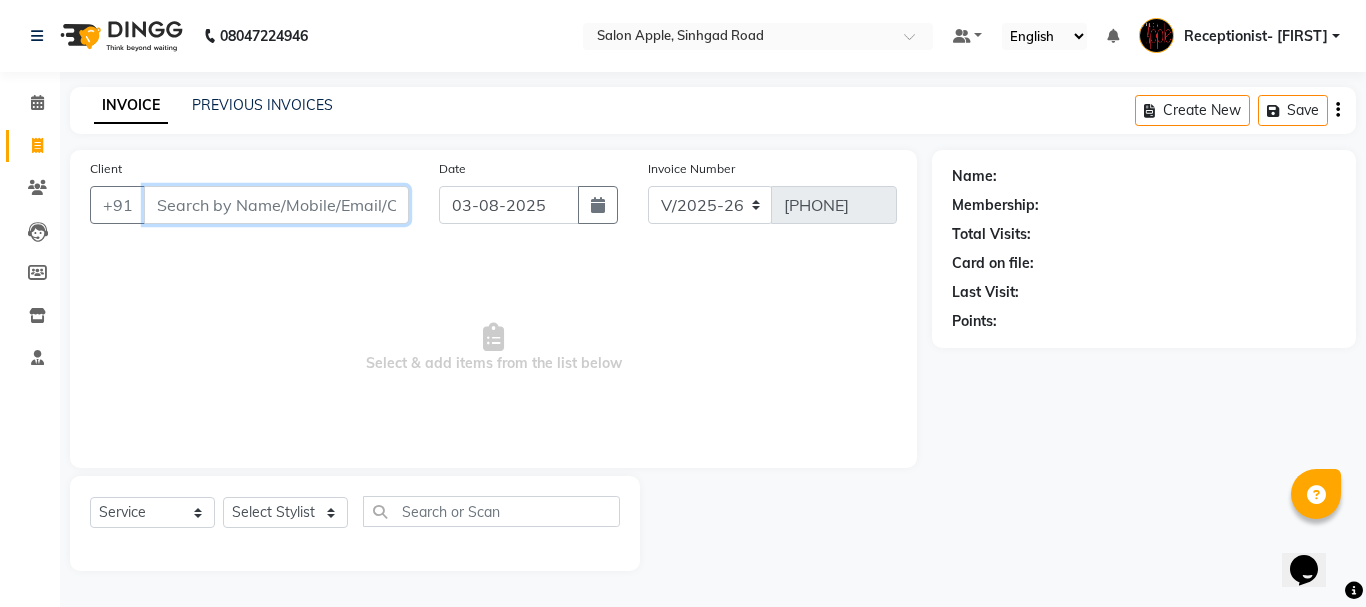 click on "Client" at bounding box center (276, 205) 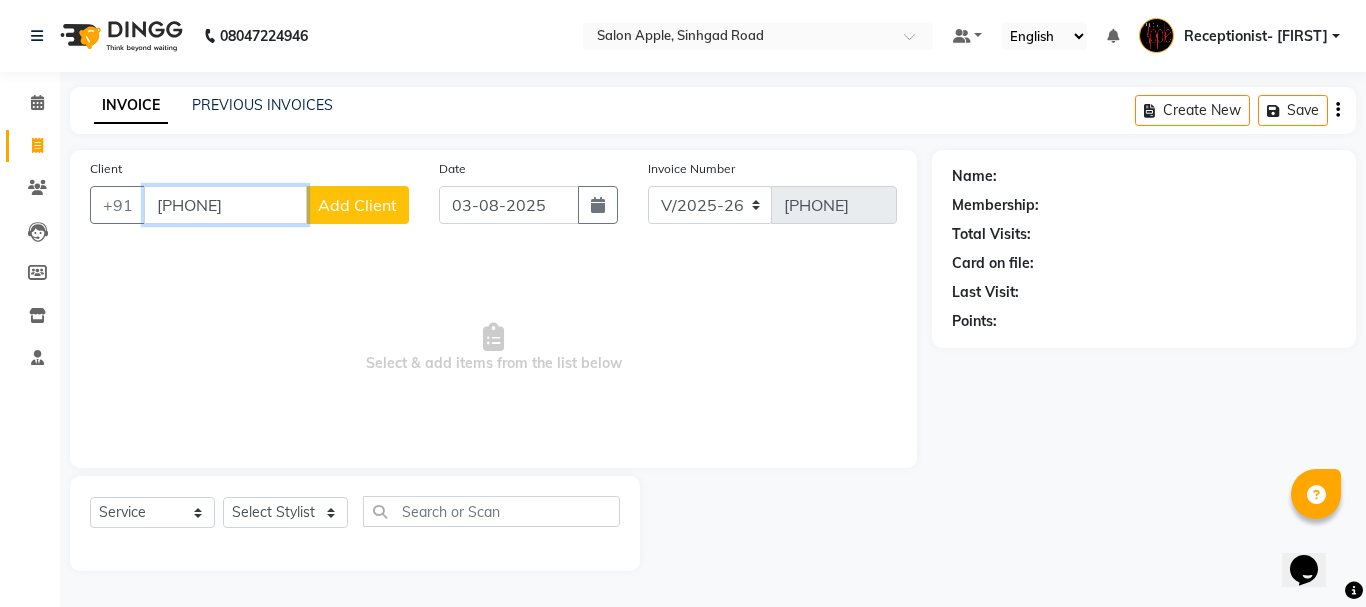 type on "[PHONE]" 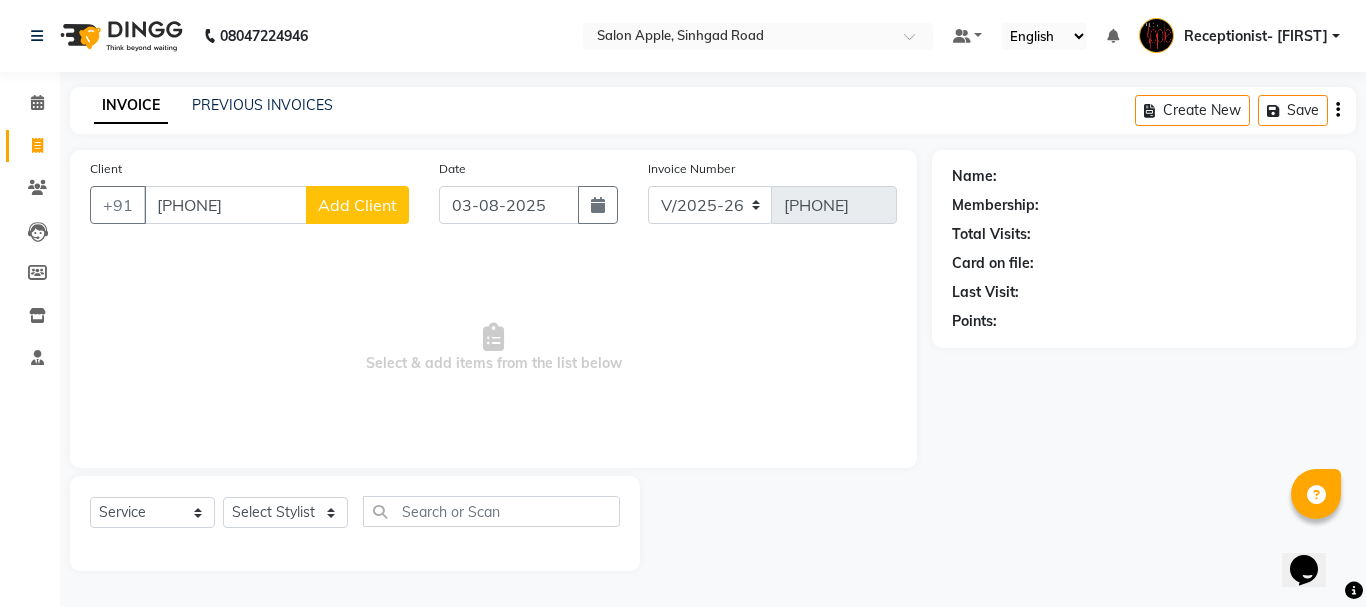 click on "Add Client" 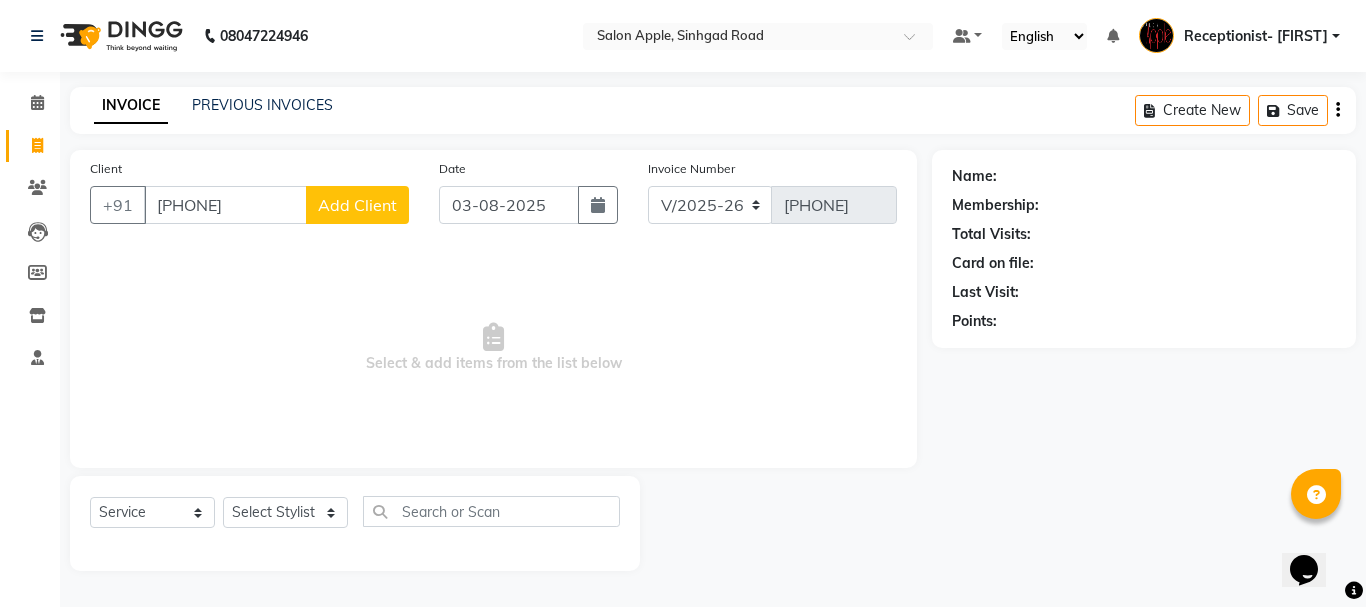 select on "22" 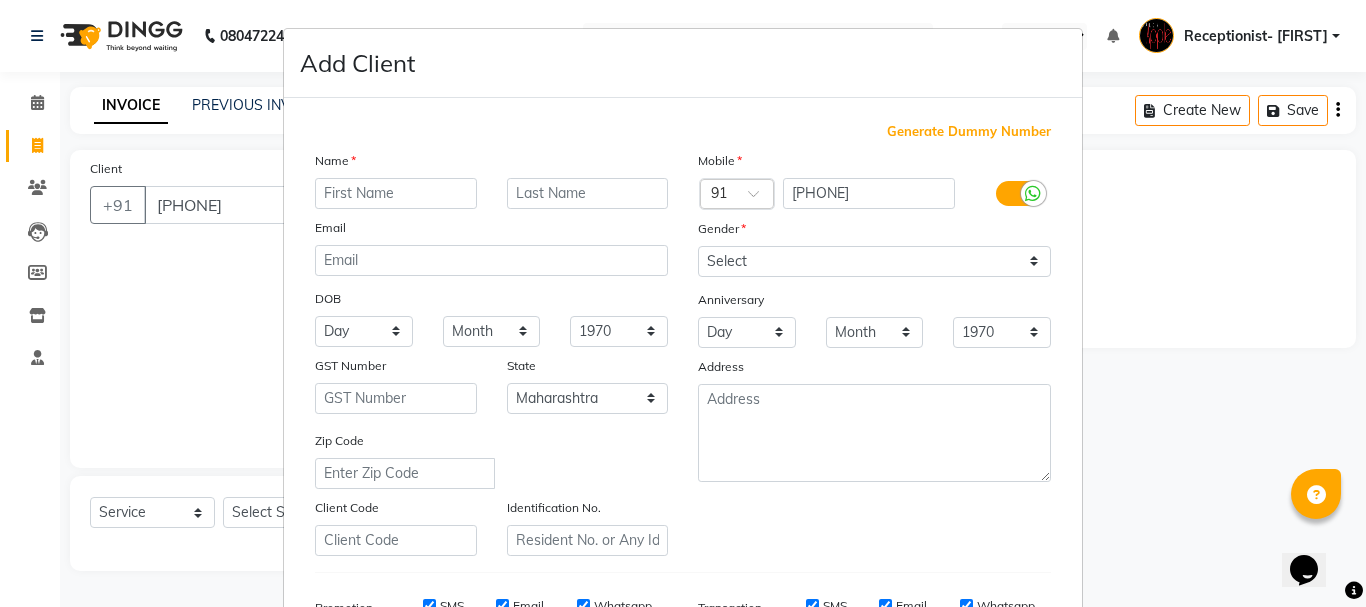 click at bounding box center [396, 193] 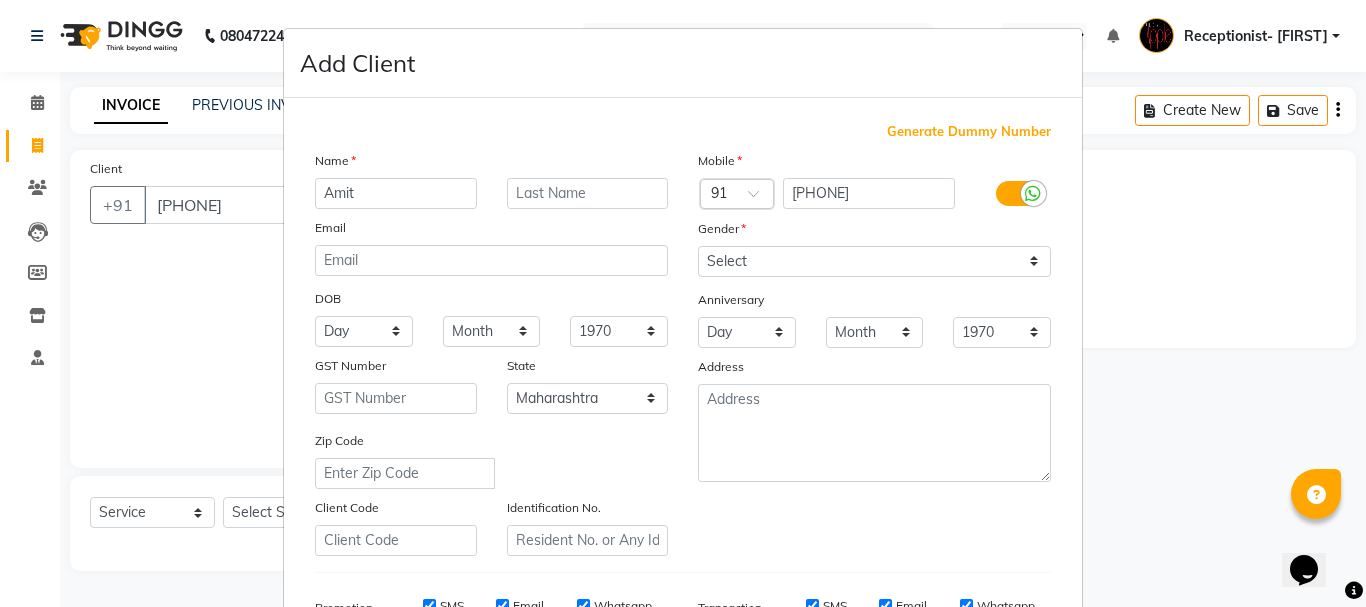 type on "Amit" 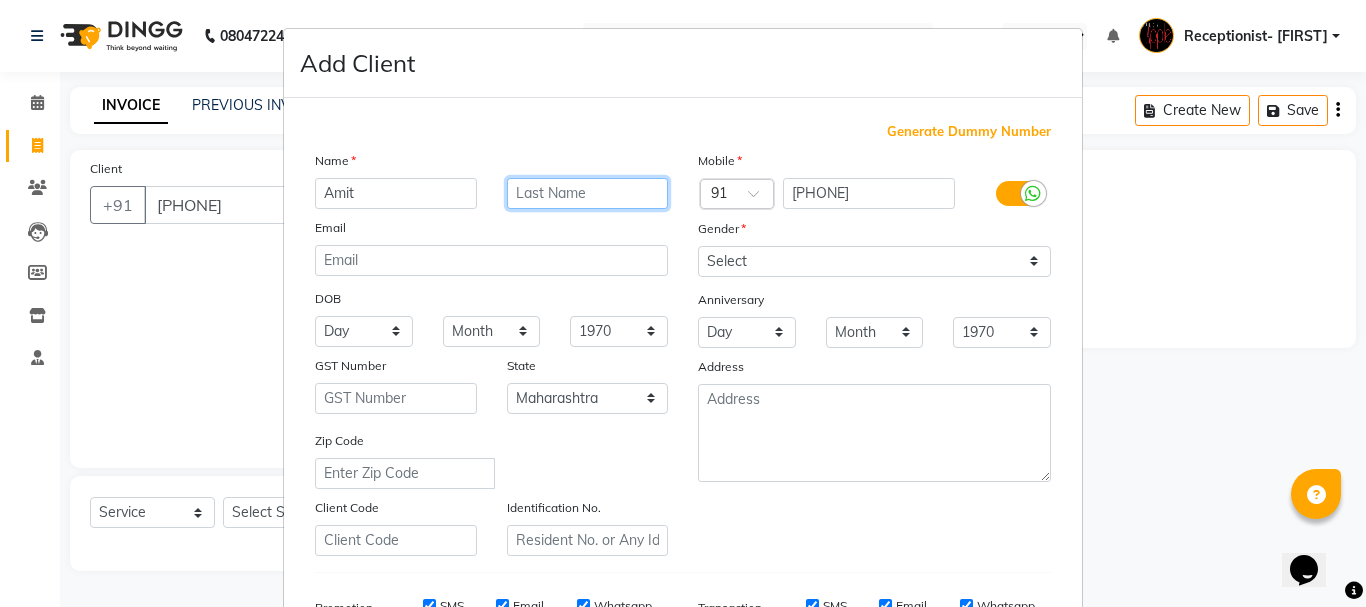 drag, startPoint x: 626, startPoint y: 183, endPoint x: 639, endPoint y: 179, distance: 13.601471 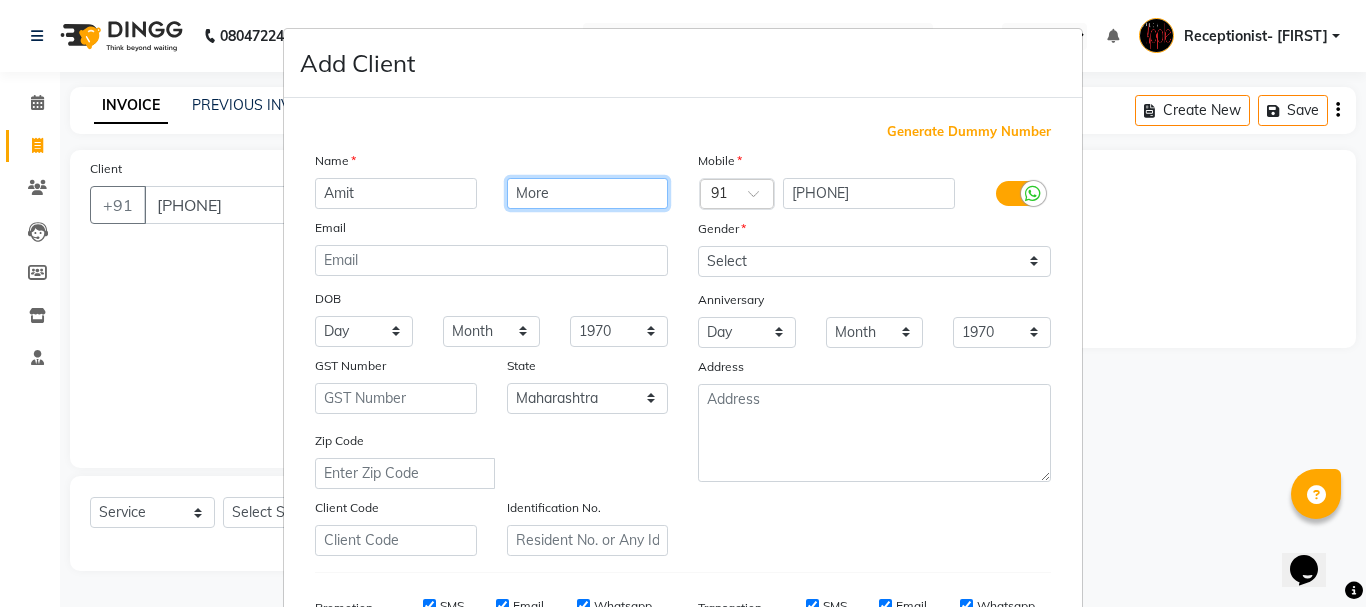 type on "More" 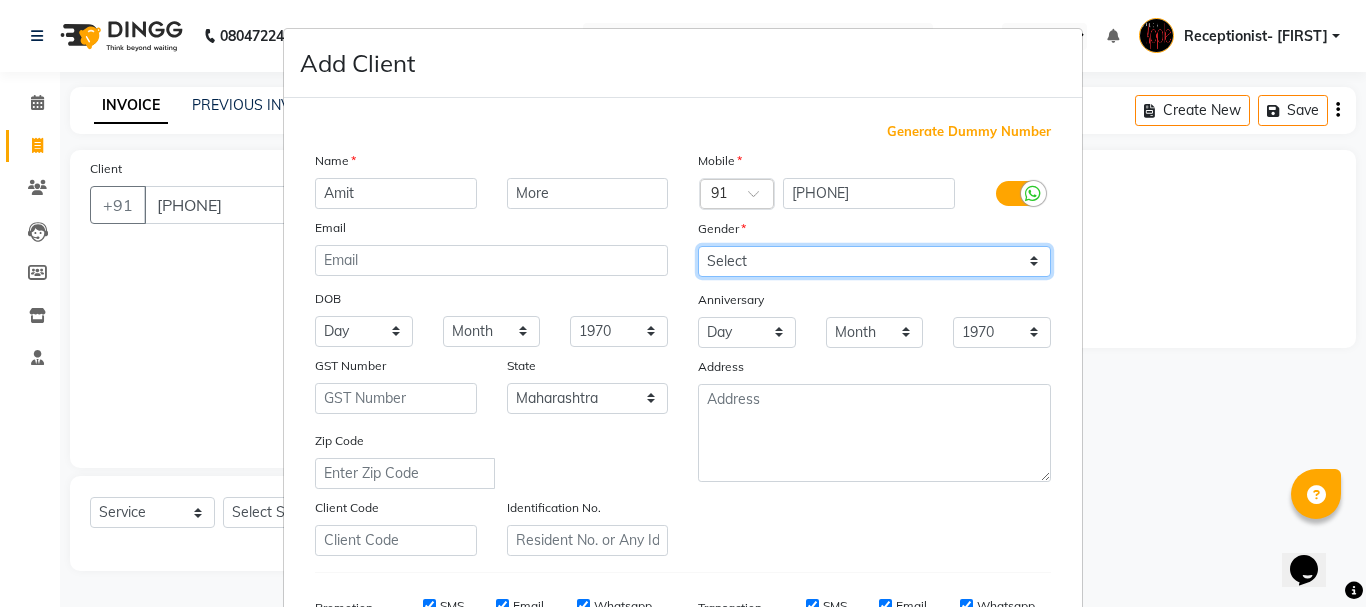 click on "Select Male Female Other Prefer Not To Say" at bounding box center [874, 261] 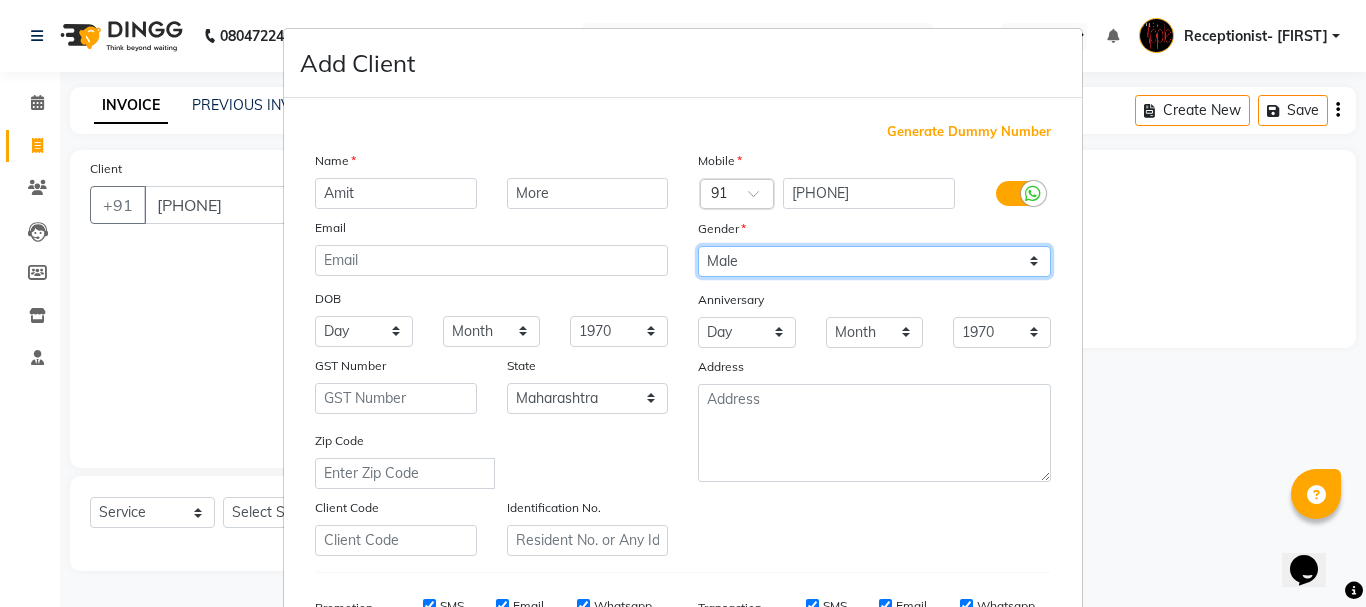 click on "Select Male Female Other Prefer Not To Say" at bounding box center [874, 261] 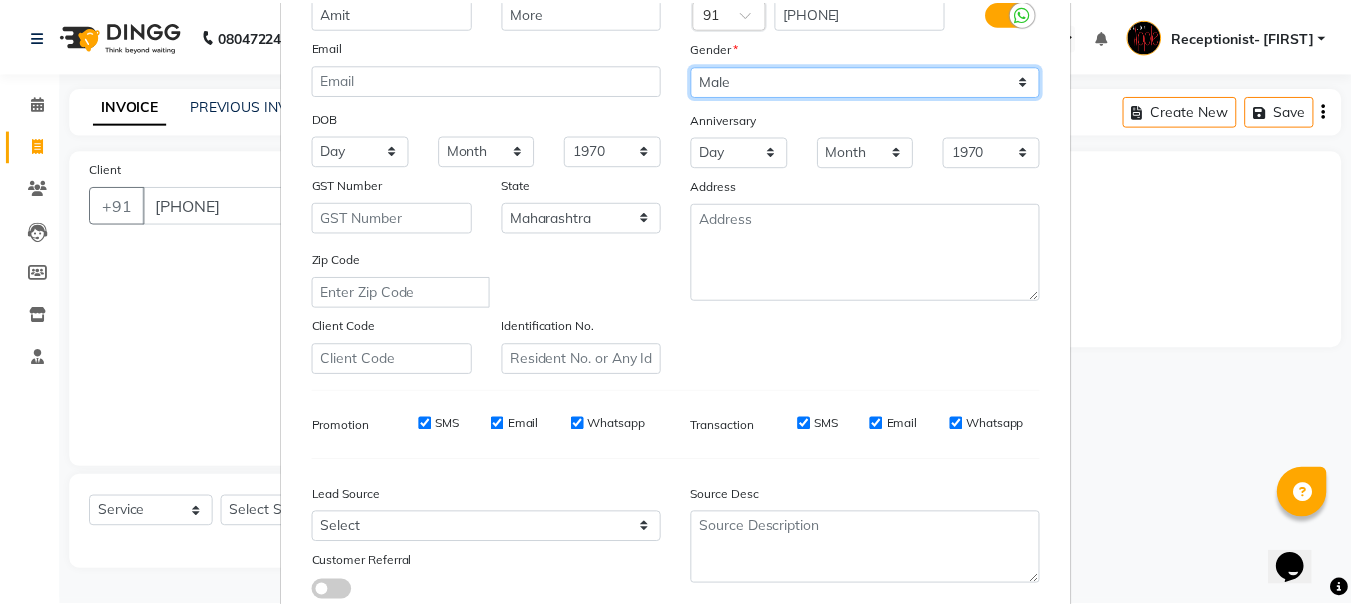 scroll, scrollTop: 316, scrollLeft: 0, axis: vertical 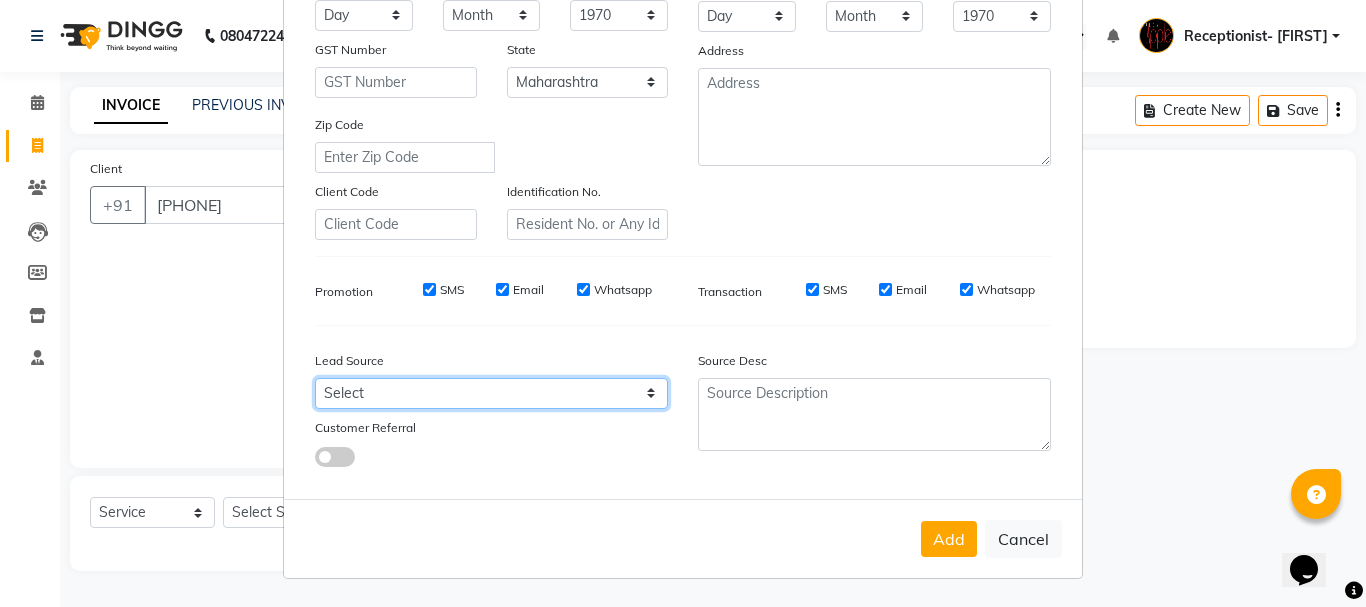 click on "Select Walk-in Referral Internet Friend Word of Mouth Advertisement Facebook JustDial Google Other Repeated WedmeGood Signage Newspaper Ad CRM Chat Bot IVR Call WhatsApp Website Direct Call  Instagram  YouTube" at bounding box center [491, 393] 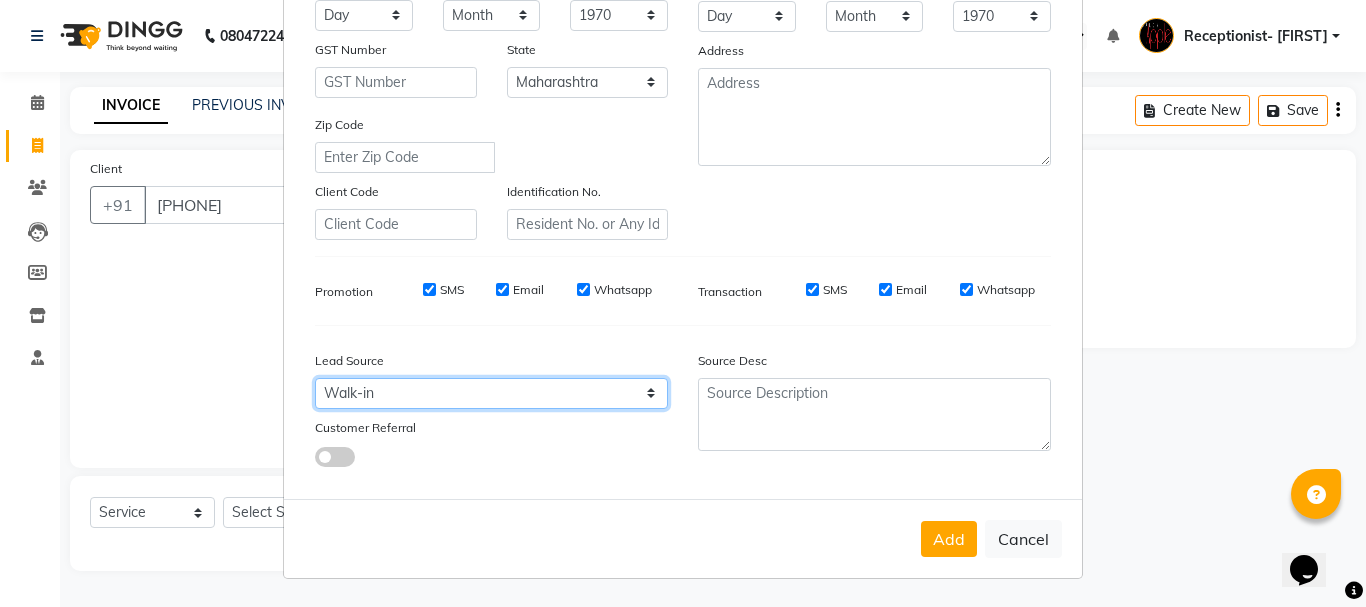 click on "Select Walk-in Referral Internet Friend Word of Mouth Advertisement Facebook JustDial Google Other Repeated WedmeGood Signage Newspaper Ad CRM Chat Bot IVR Call WhatsApp Website Direct Call  Instagram  YouTube" at bounding box center [491, 393] 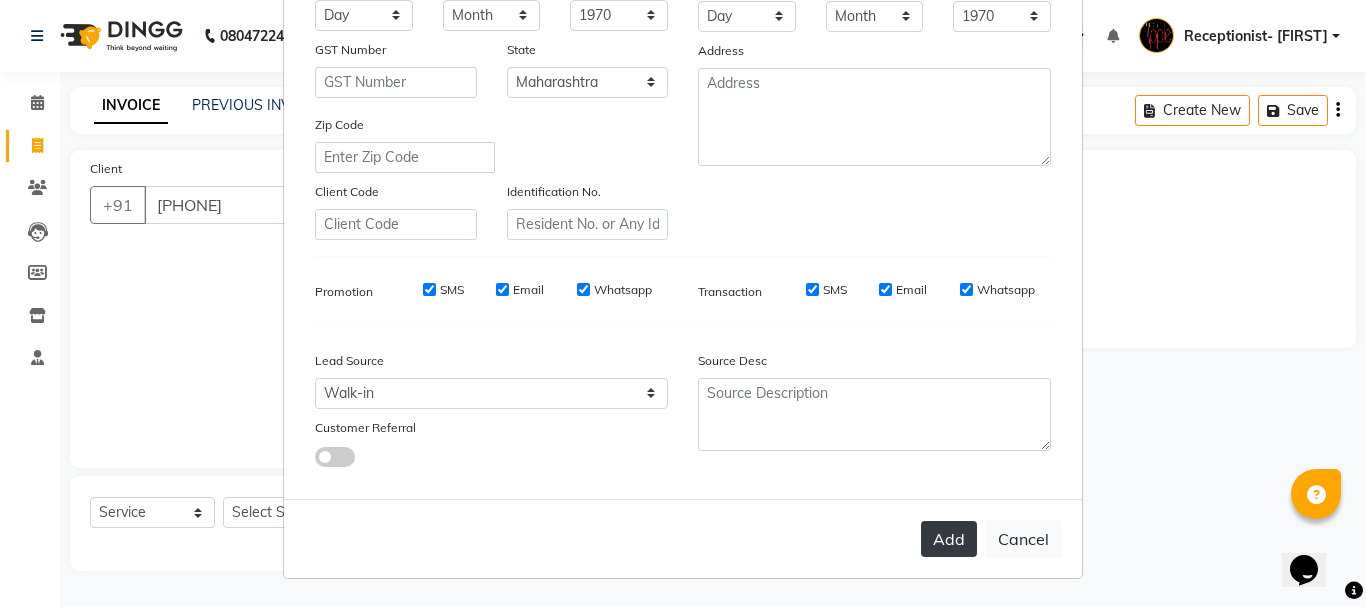 click on "Add" at bounding box center [949, 539] 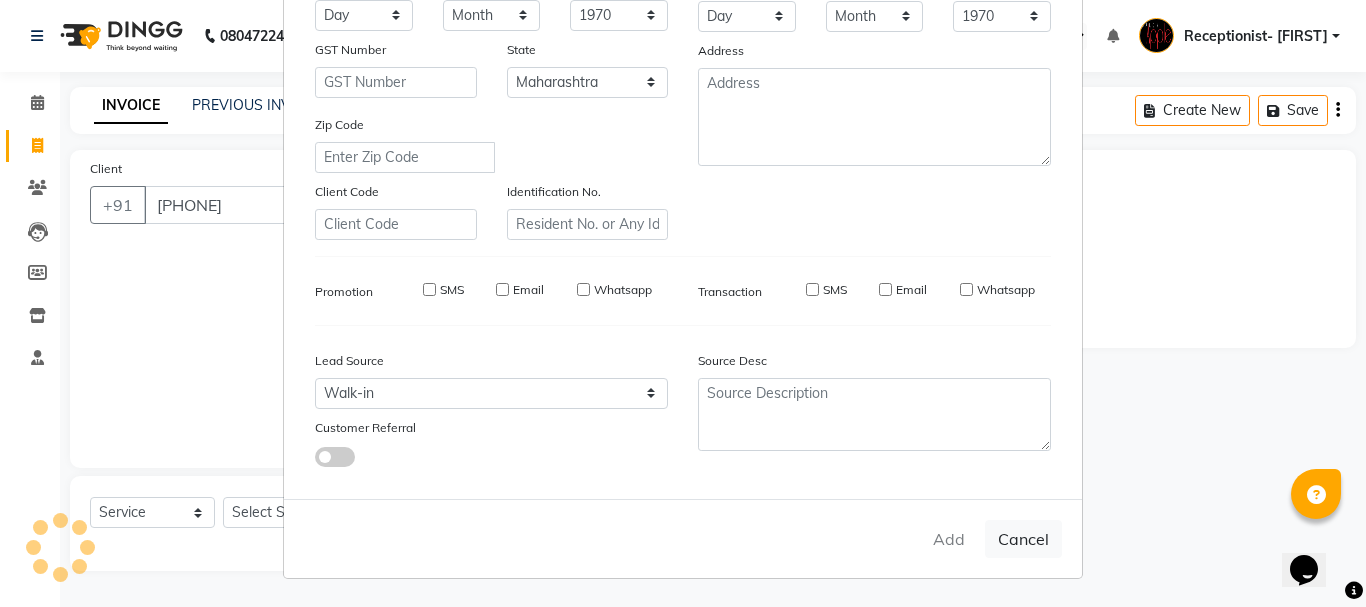 type 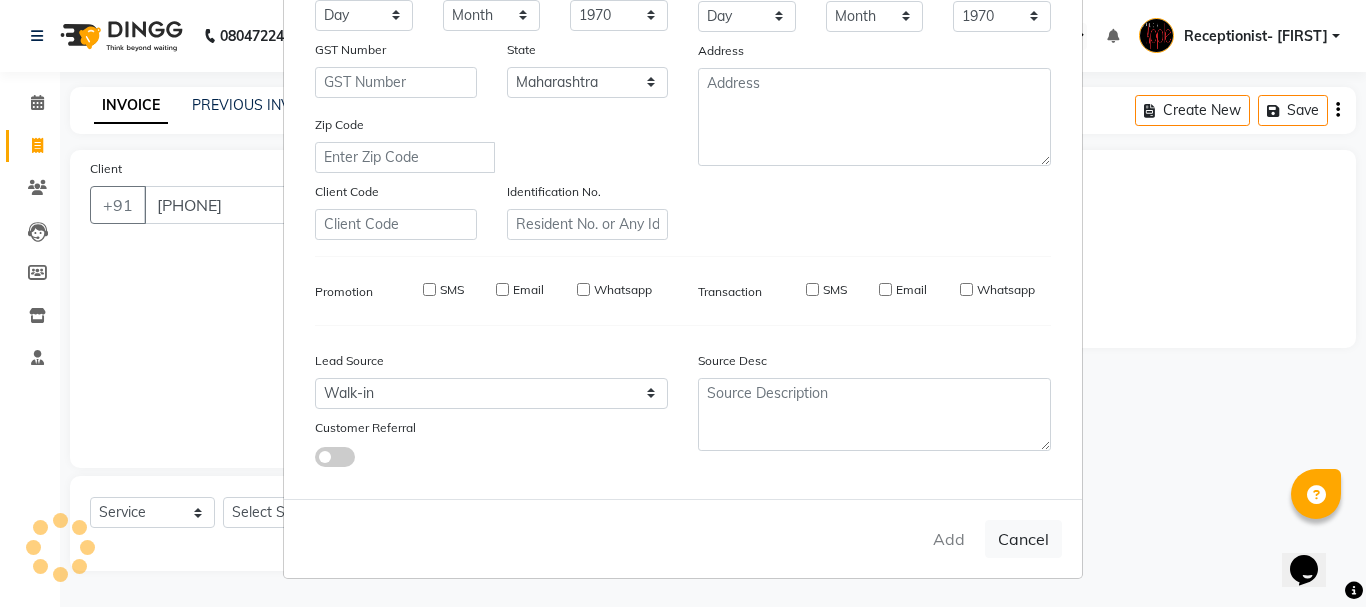 type 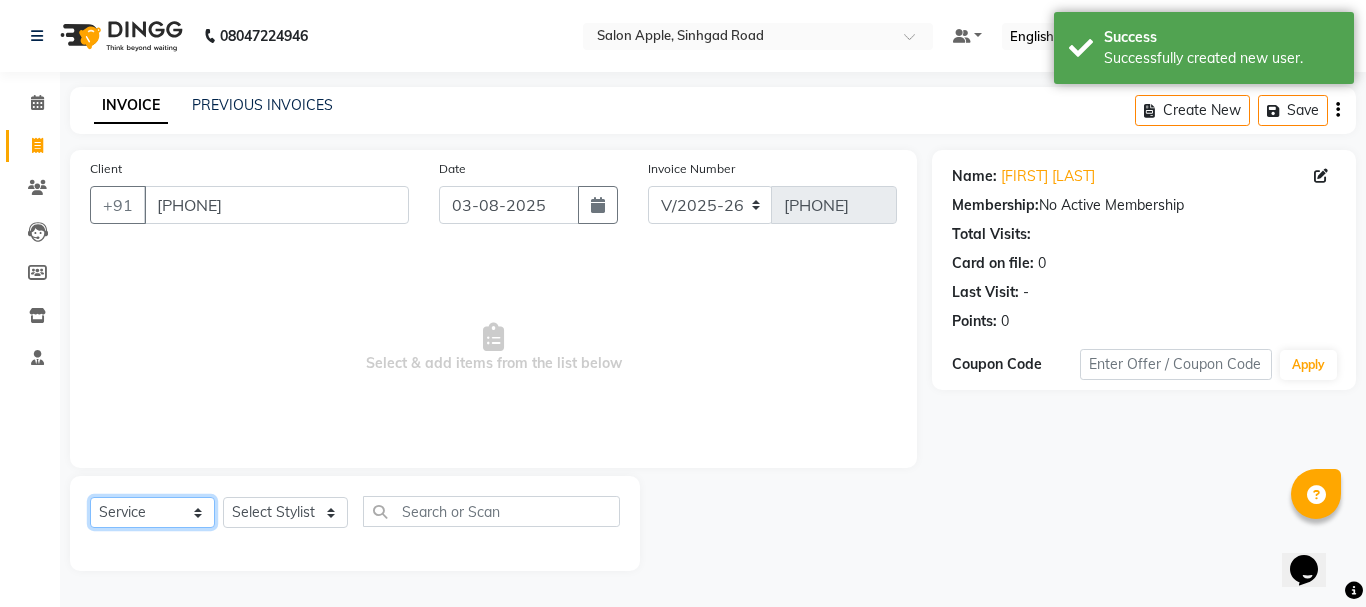 click on "Select  Service  Product  Membership  Package Voucher Prepaid Gift Card" 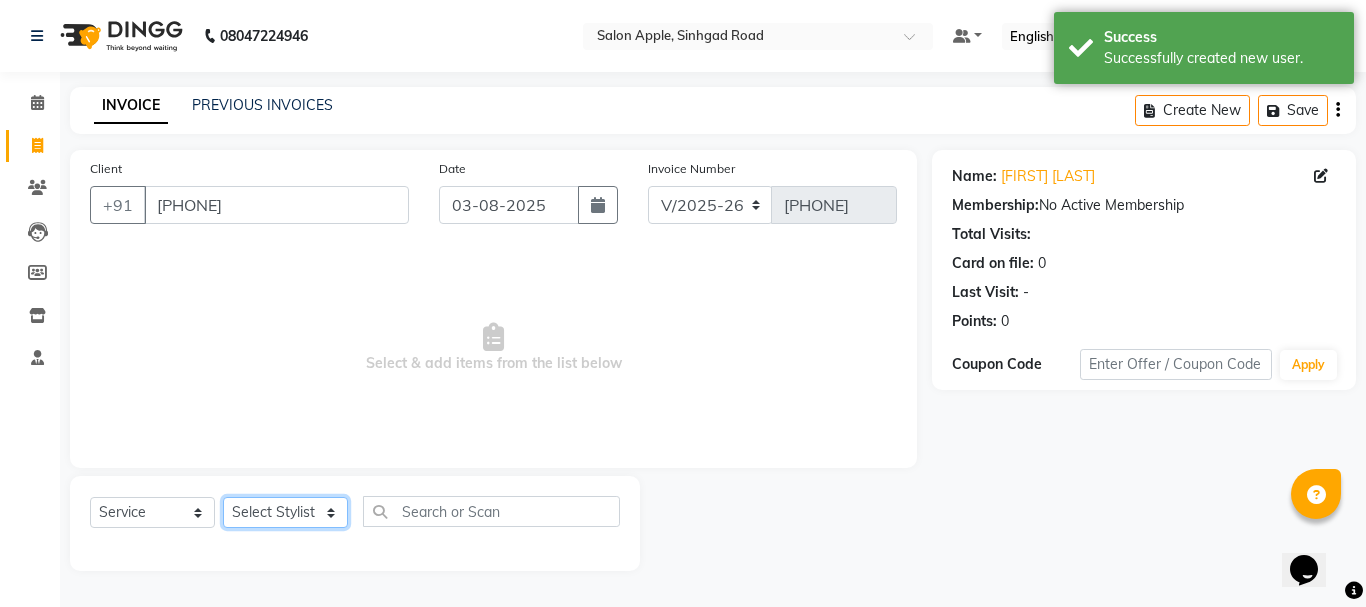 click on "Select Stylist [FIRST] [LAST] [FIRST] (Owner) Receptionist- [FIRST] [FIRST] [LAST] [FIRST] [LAST] [FIRST] [LAST] Training Department" 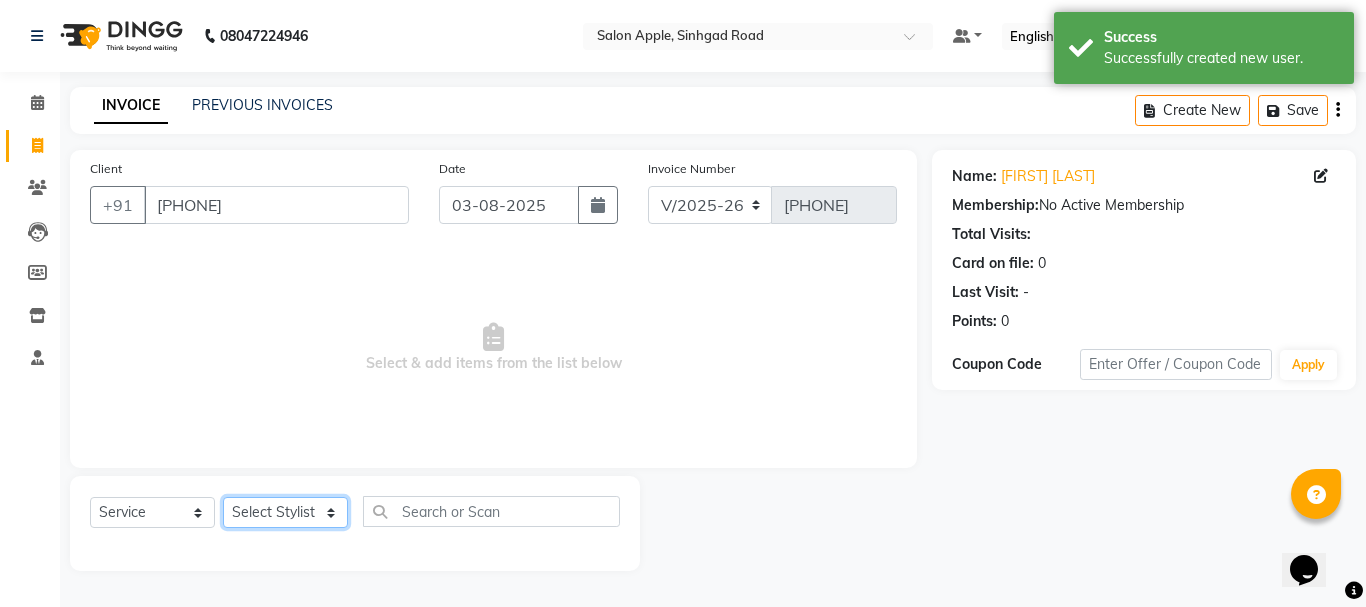 select on "87913" 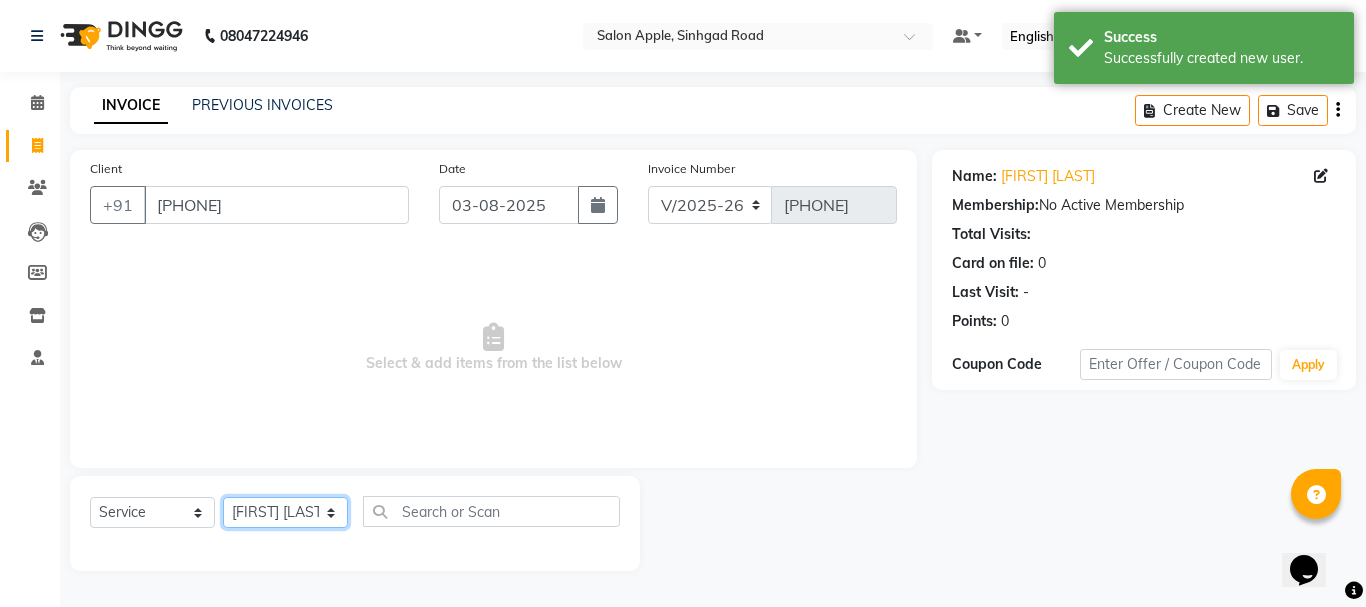click on "Select Stylist [FIRST] [LAST] [FIRST] (Owner) Receptionist- [FIRST] [FIRST] [LAST] [FIRST] [LAST] [FIRST] [LAST] Training Department" 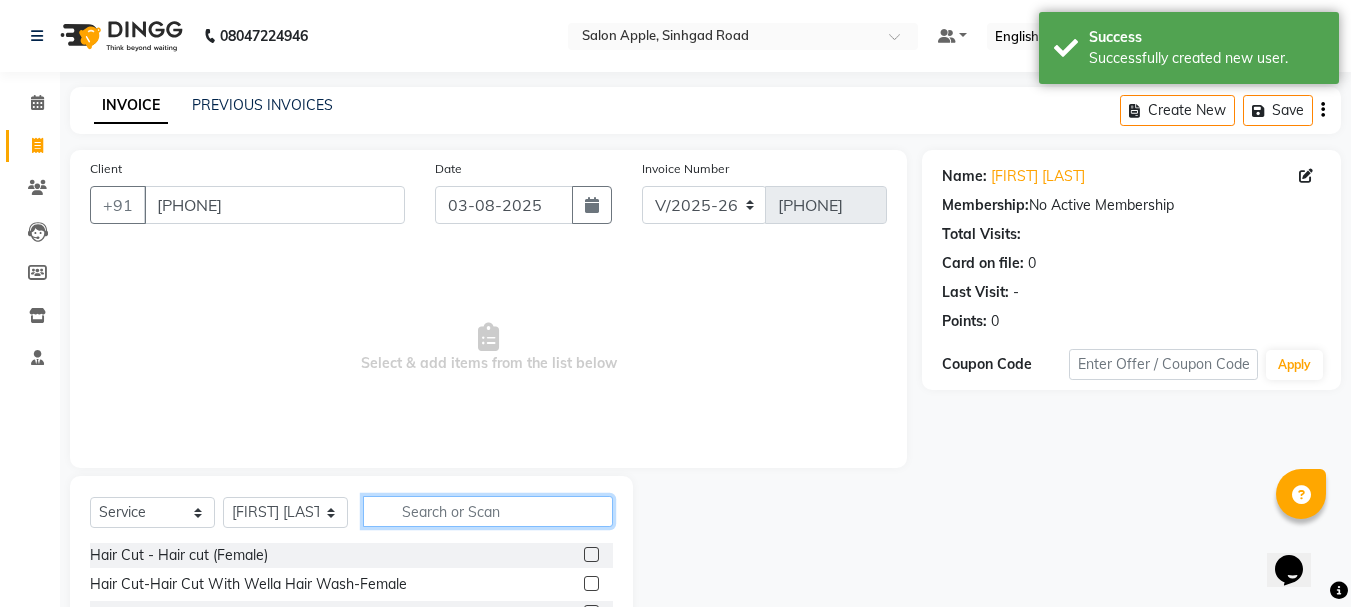 click 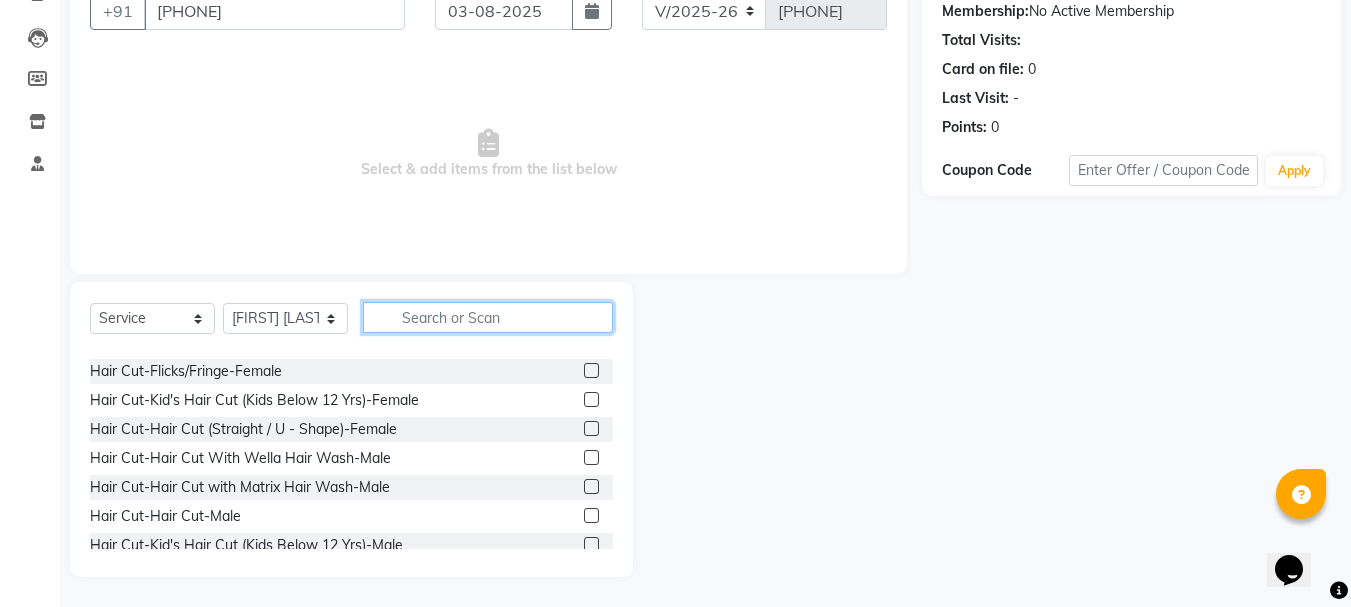 scroll, scrollTop: 200, scrollLeft: 0, axis: vertical 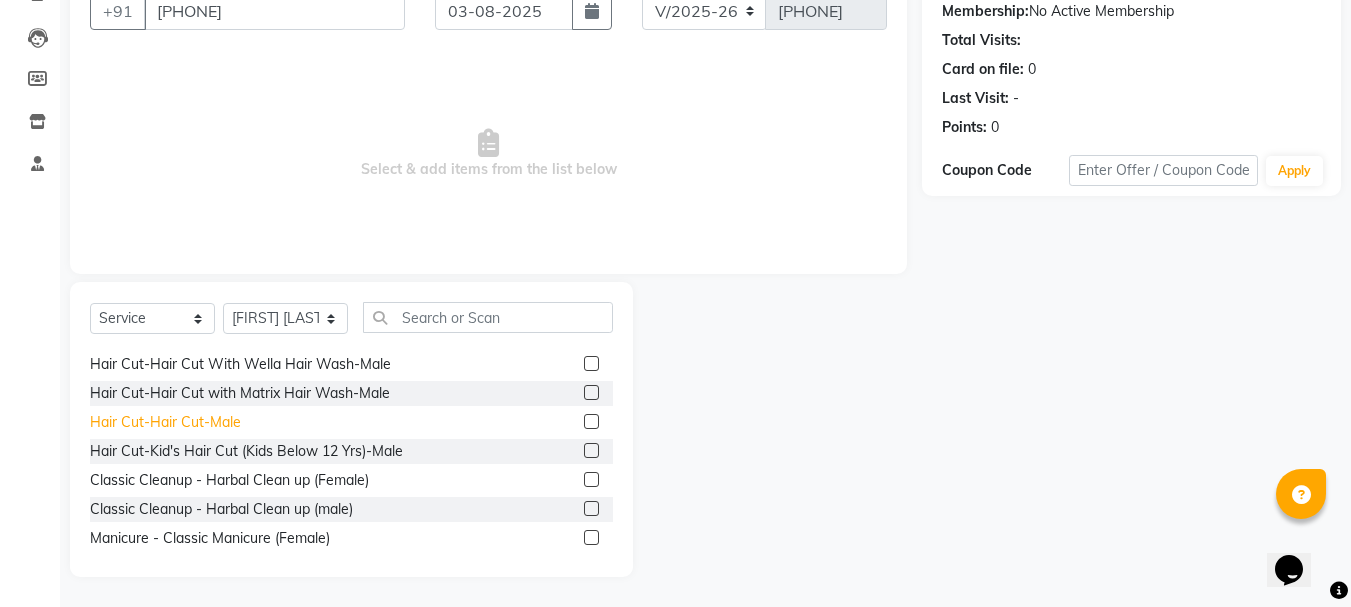 click on "Hair Cut-Hair Cut-Male" 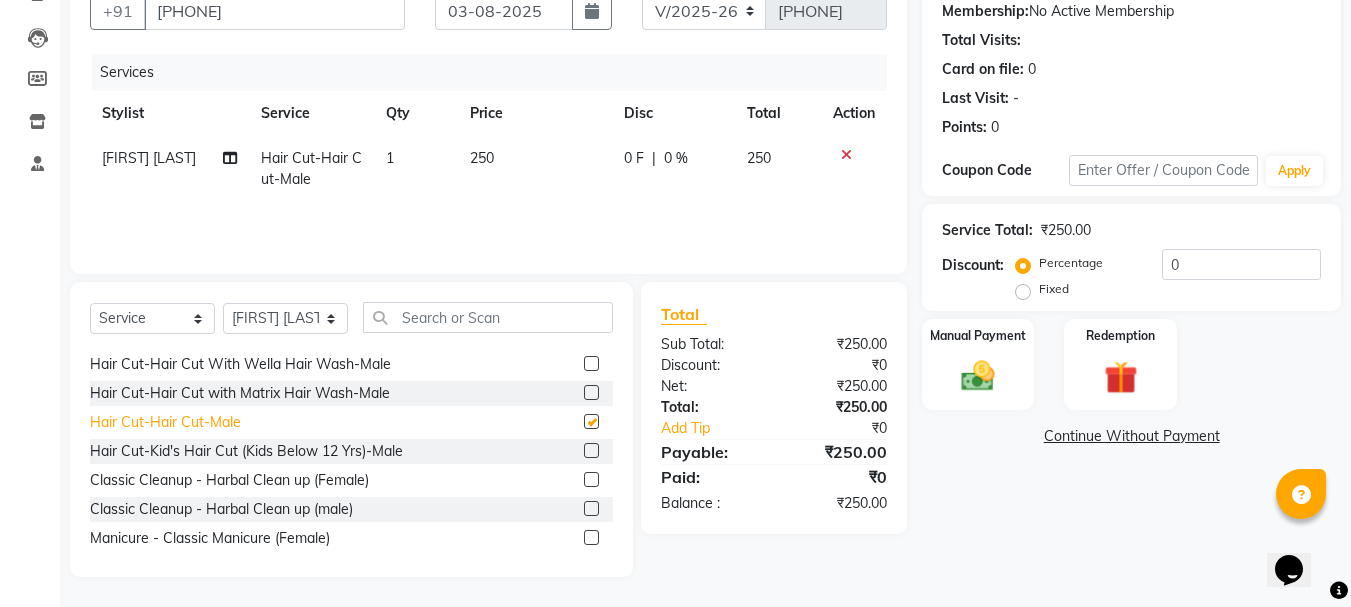 checkbox on "false" 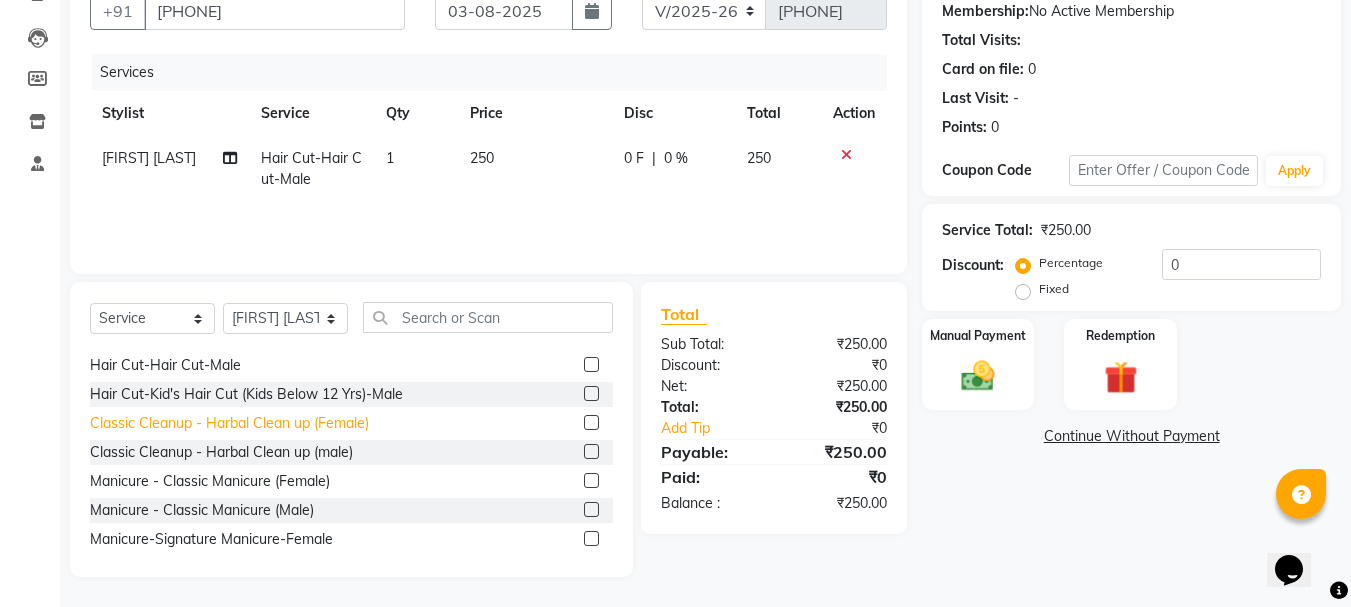 scroll, scrollTop: 300, scrollLeft: 0, axis: vertical 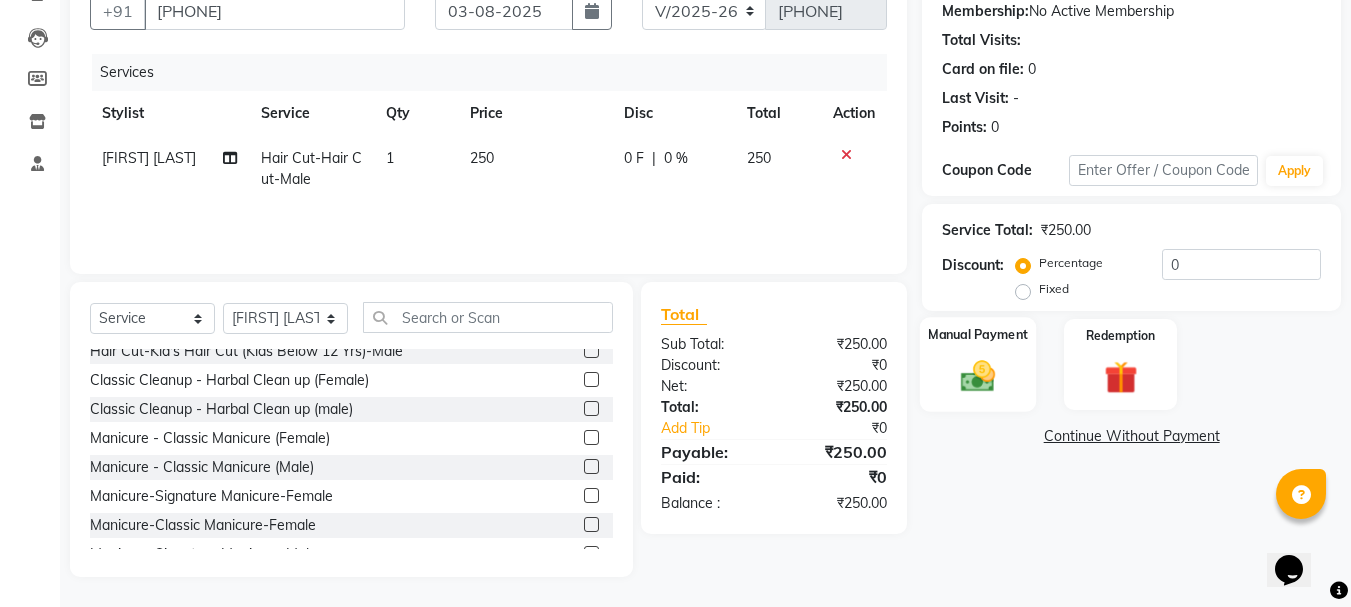 click 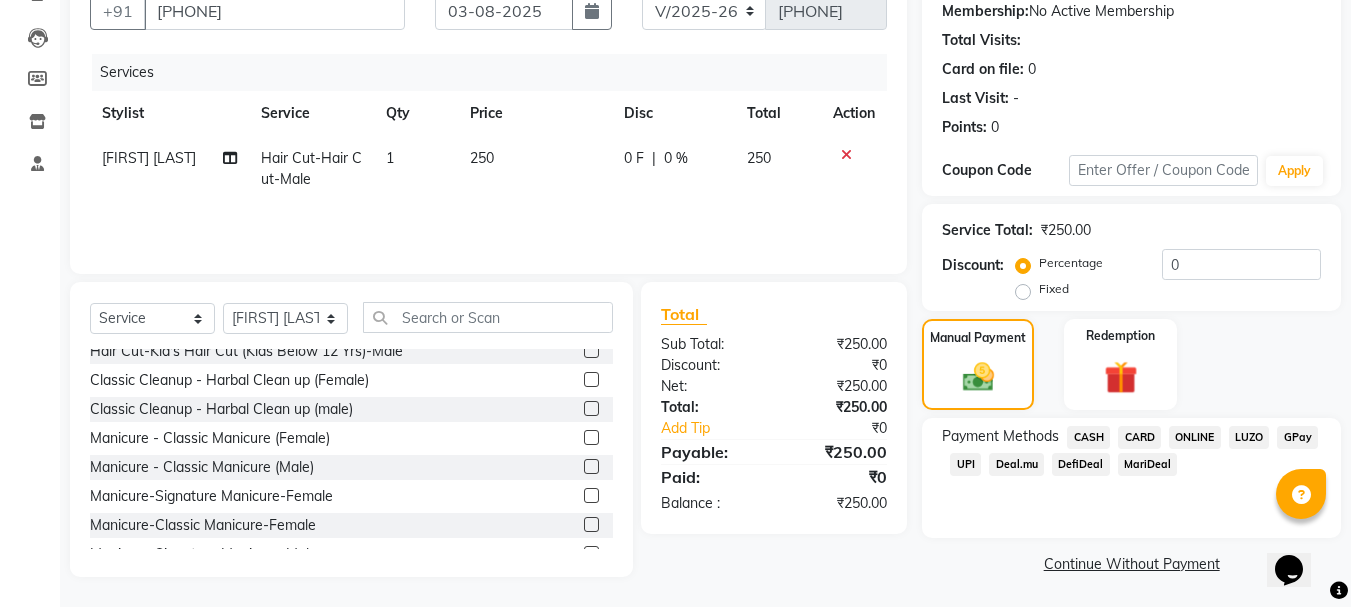 click on "ONLINE" 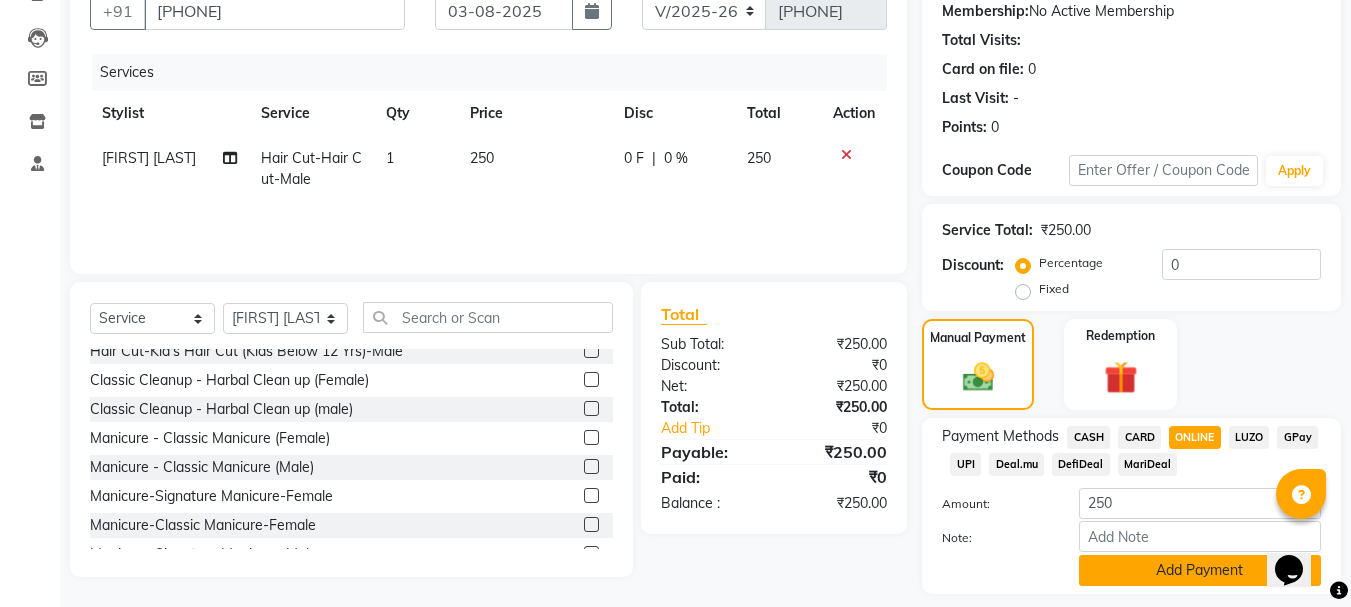scroll, scrollTop: 252, scrollLeft: 0, axis: vertical 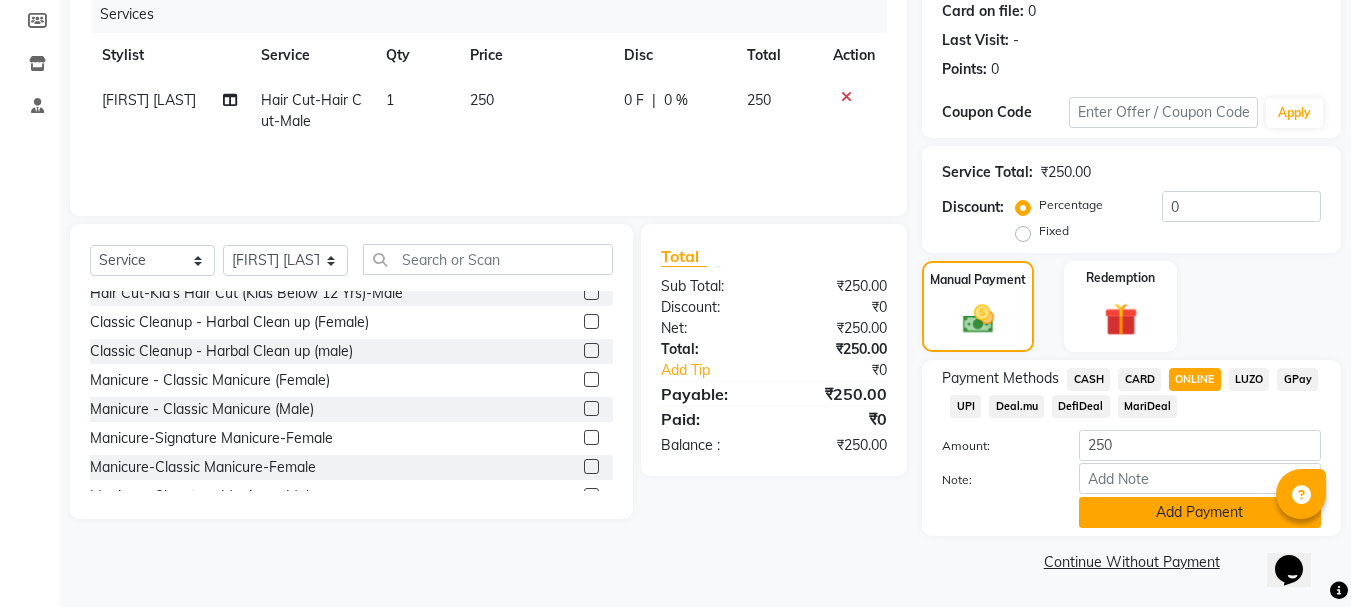 click on "Add Payment" 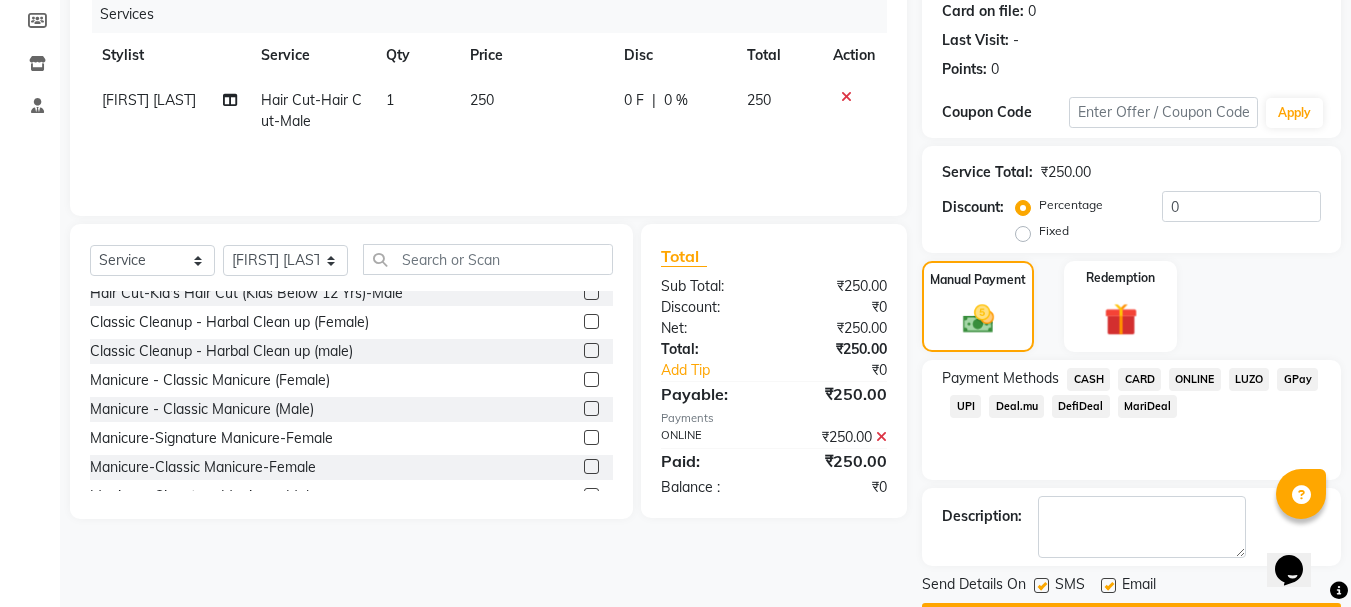 click on "Checkout" 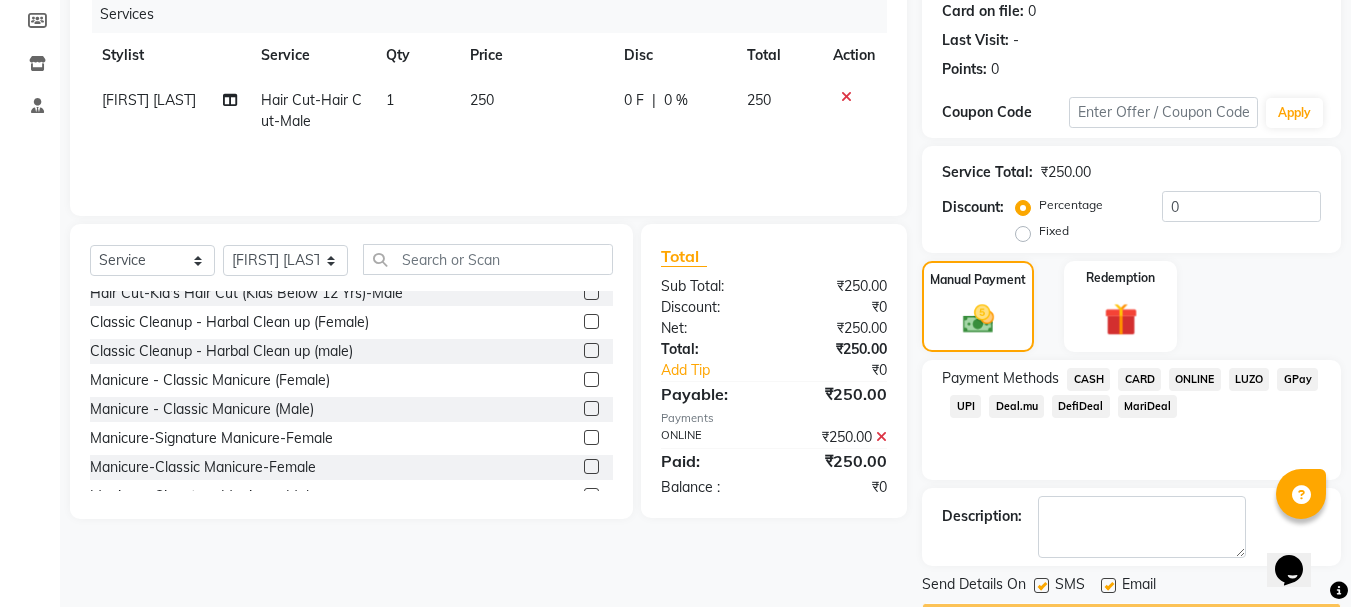 scroll, scrollTop: 309, scrollLeft: 0, axis: vertical 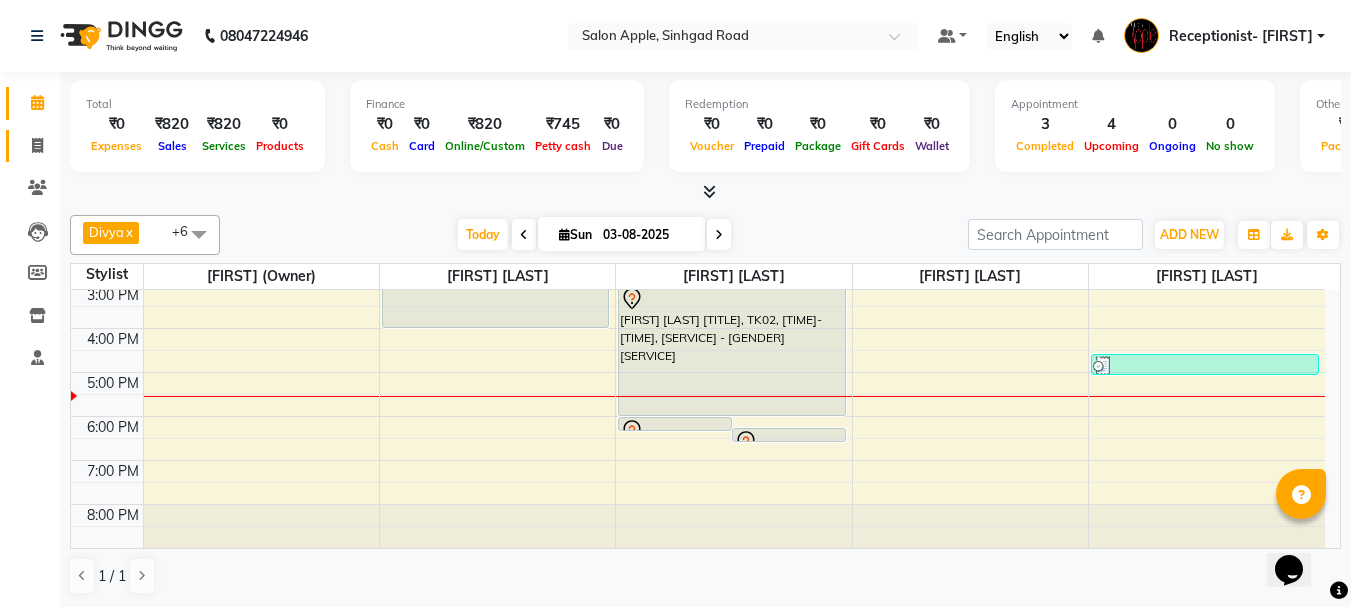 click on "Invoice" 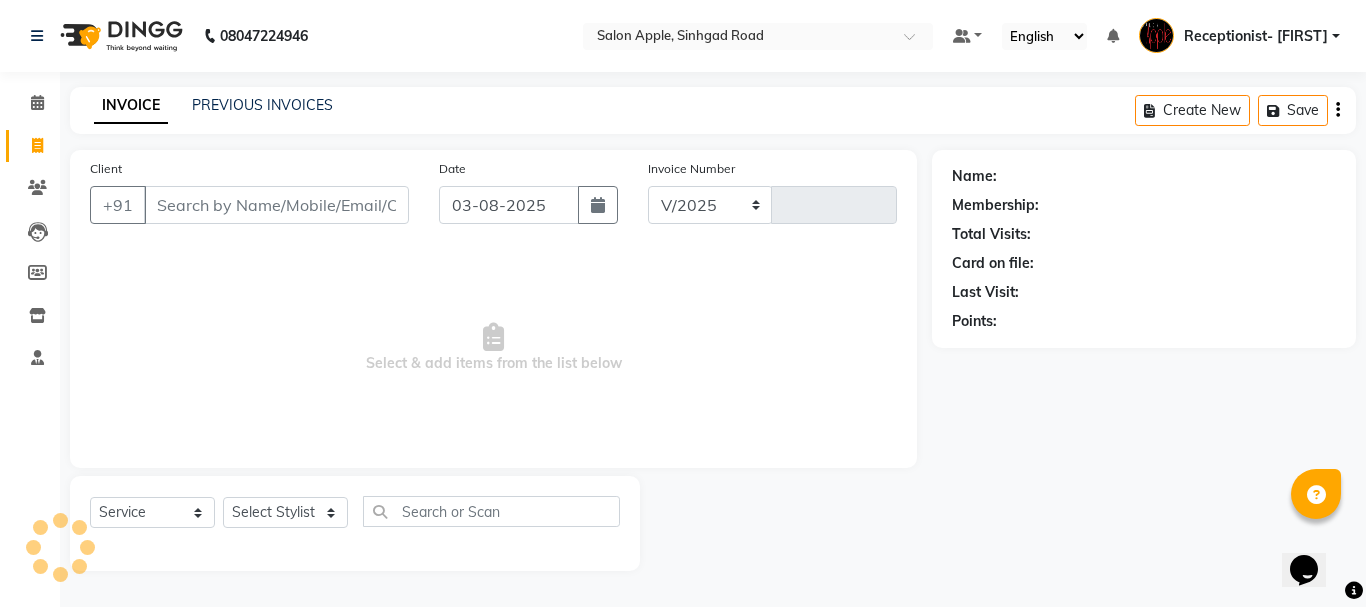 select on "645" 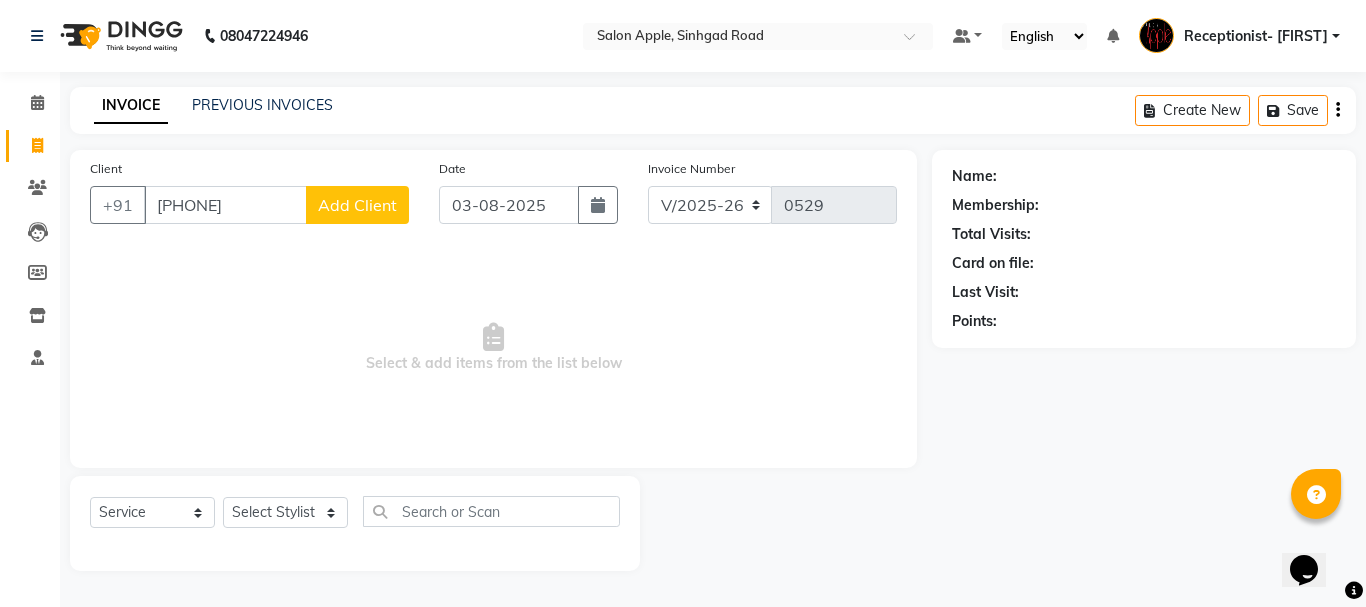 drag, startPoint x: 276, startPoint y: 203, endPoint x: 208, endPoint y: 177, distance: 72.8011 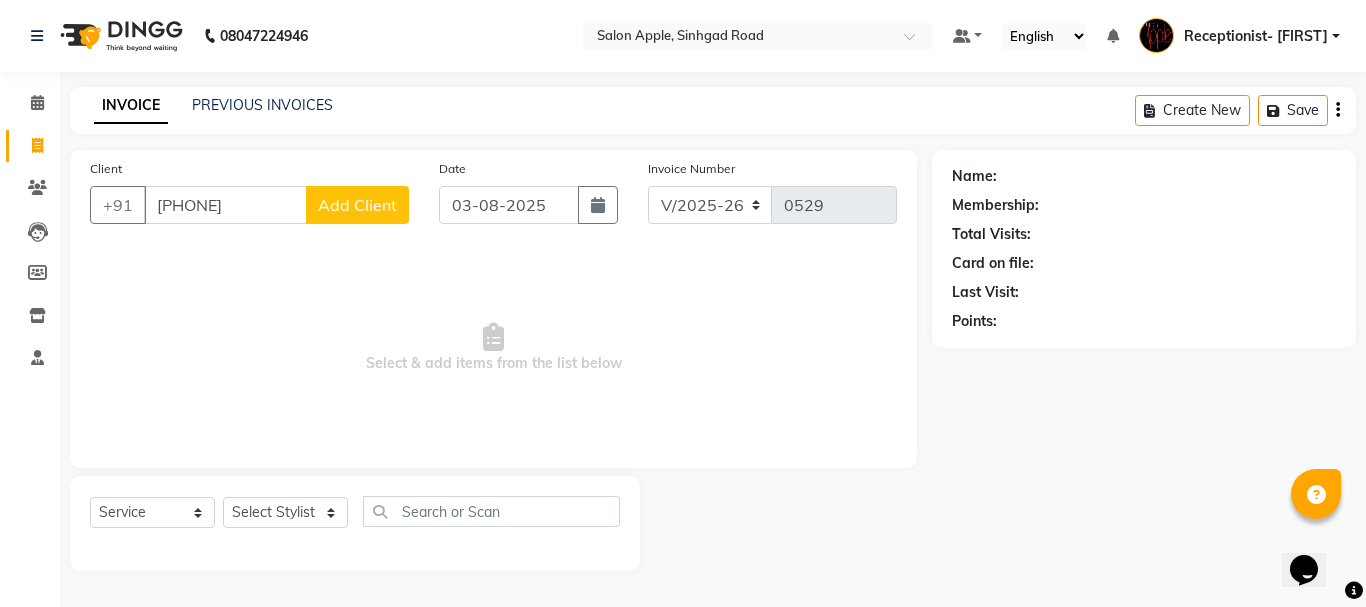 select on "22" 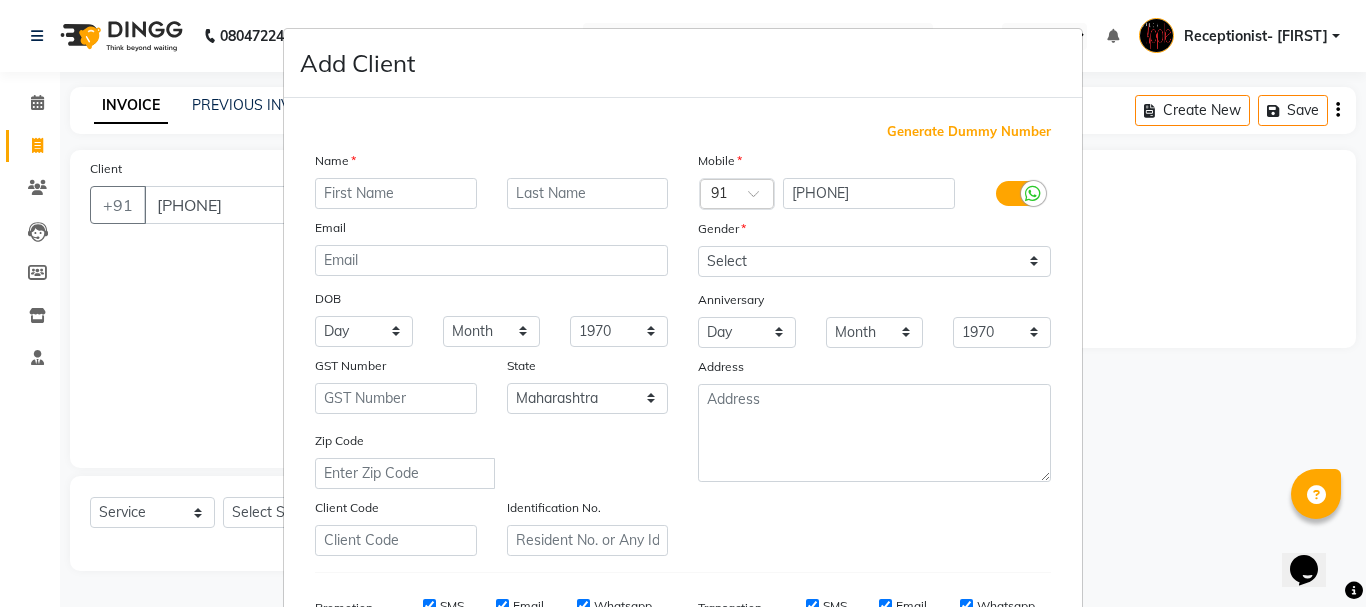 click at bounding box center (396, 193) 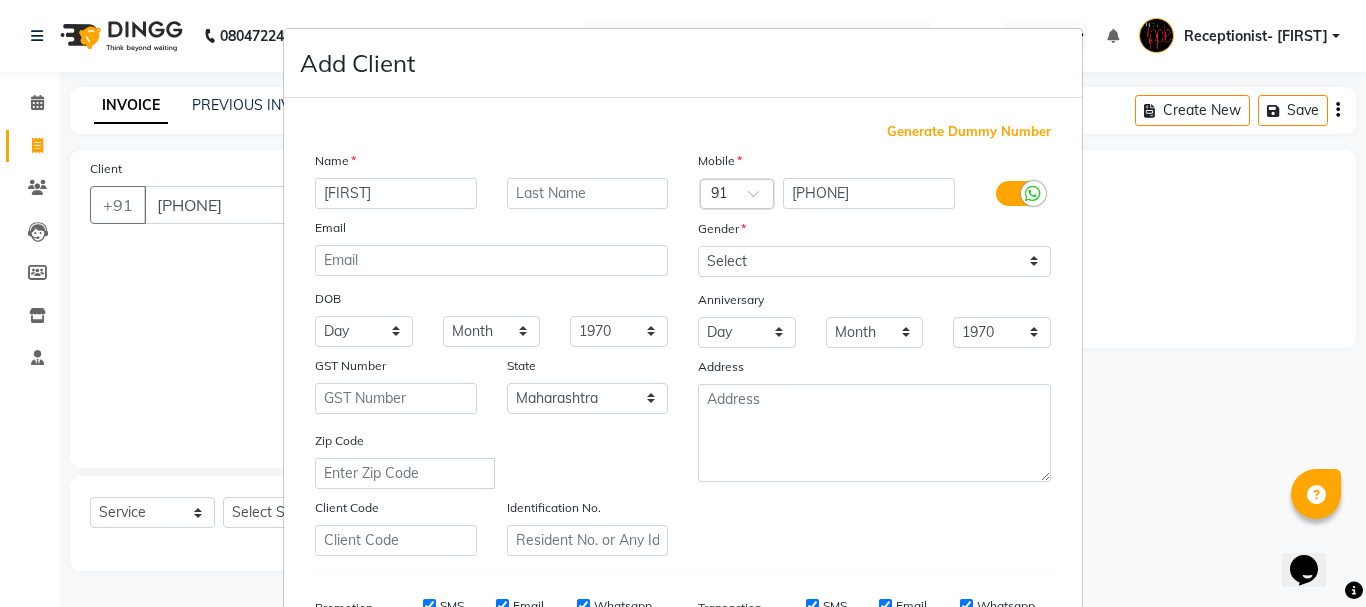 type on "Shankar" 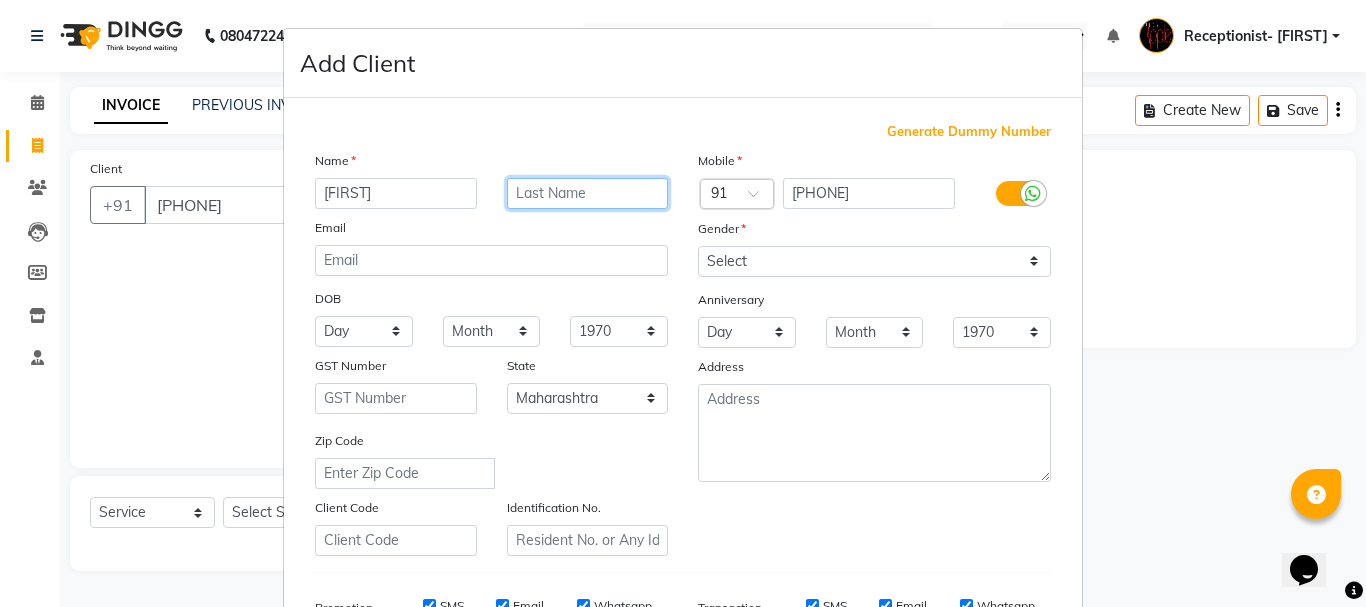 click at bounding box center (588, 193) 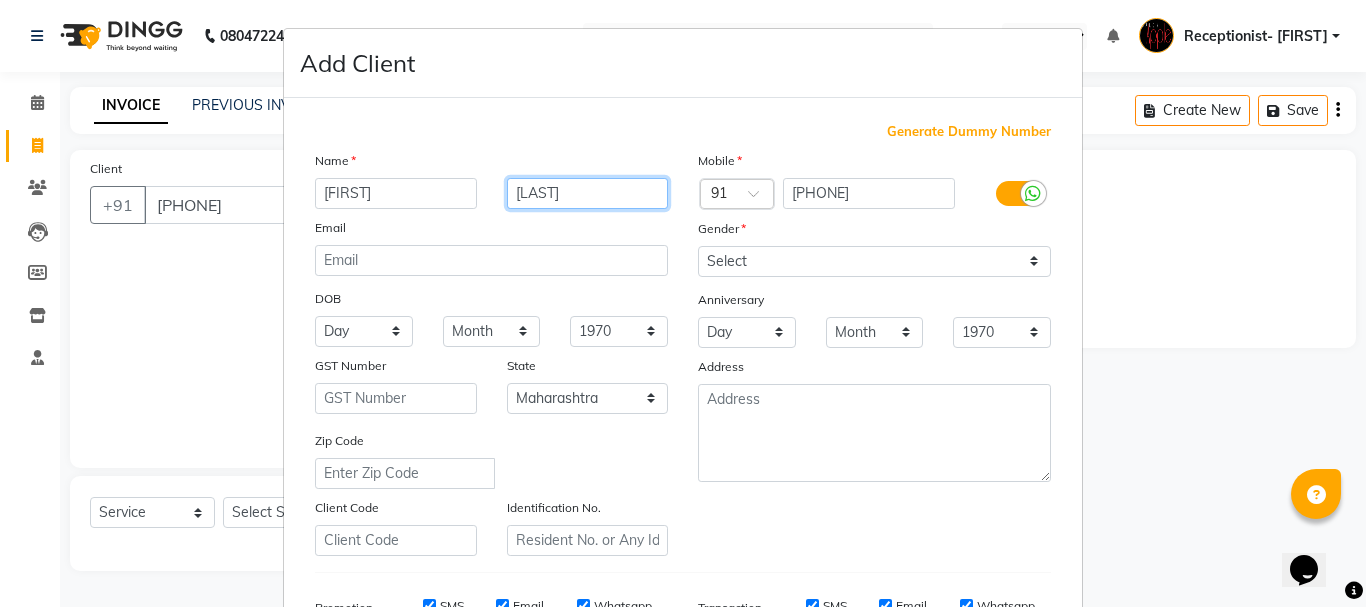 type on "Burange" 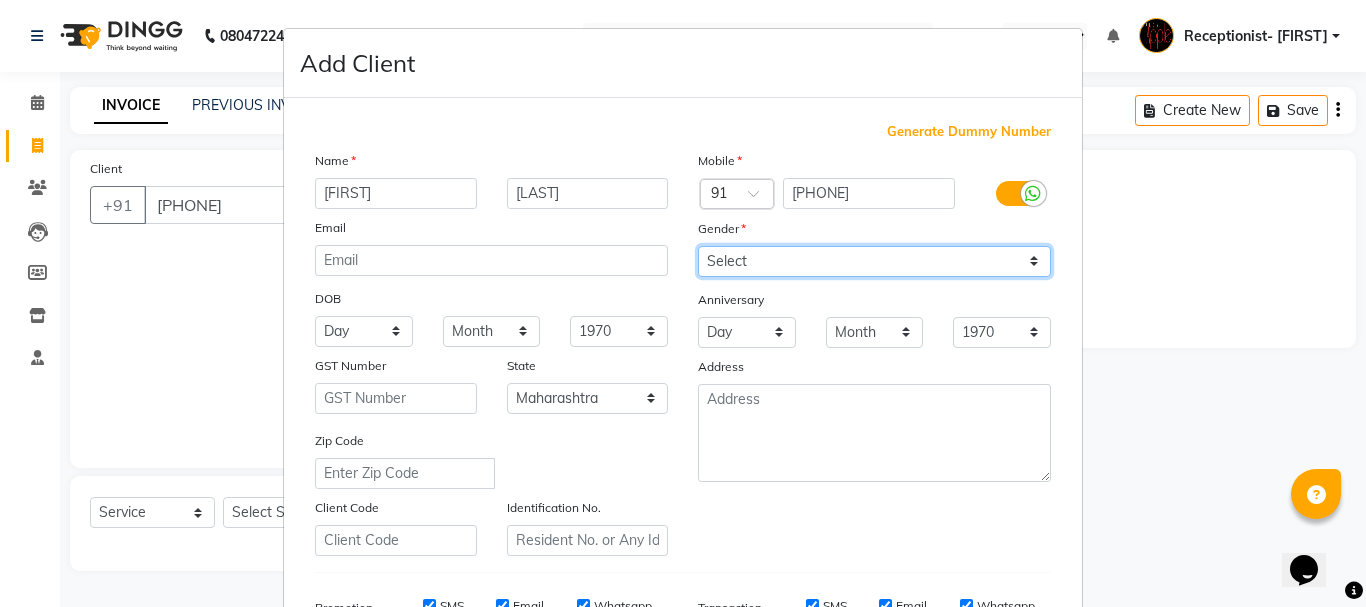 click on "Select Male Female Other Prefer Not To Say" at bounding box center [874, 261] 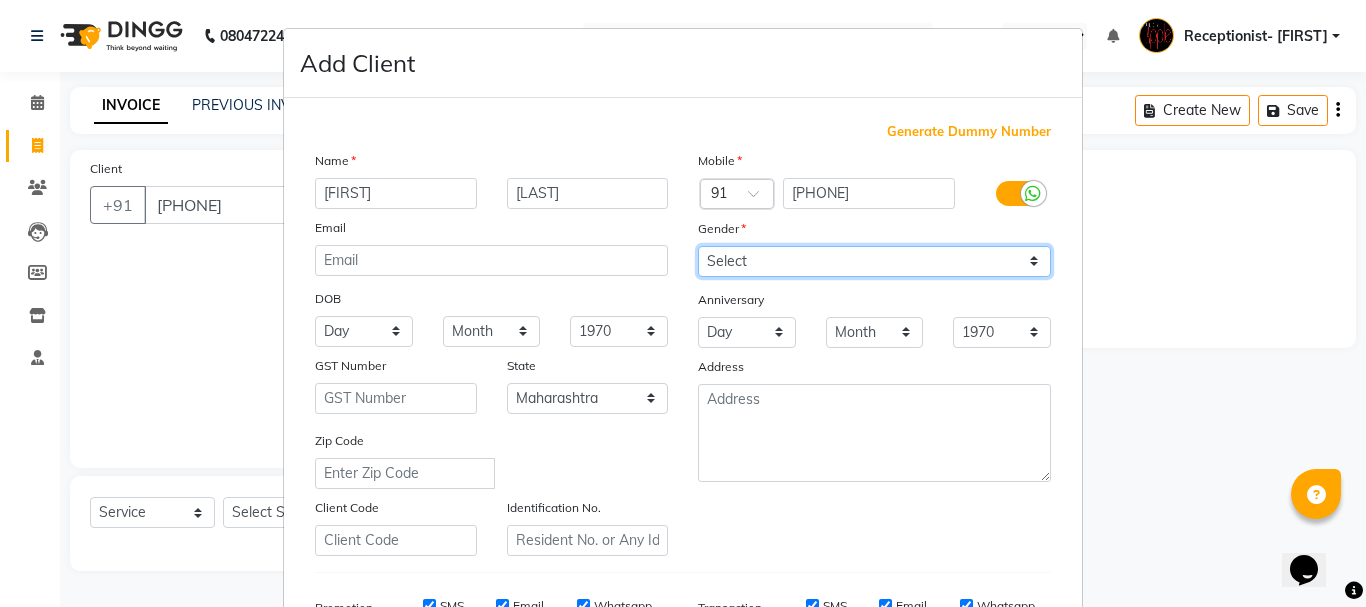 select on "male" 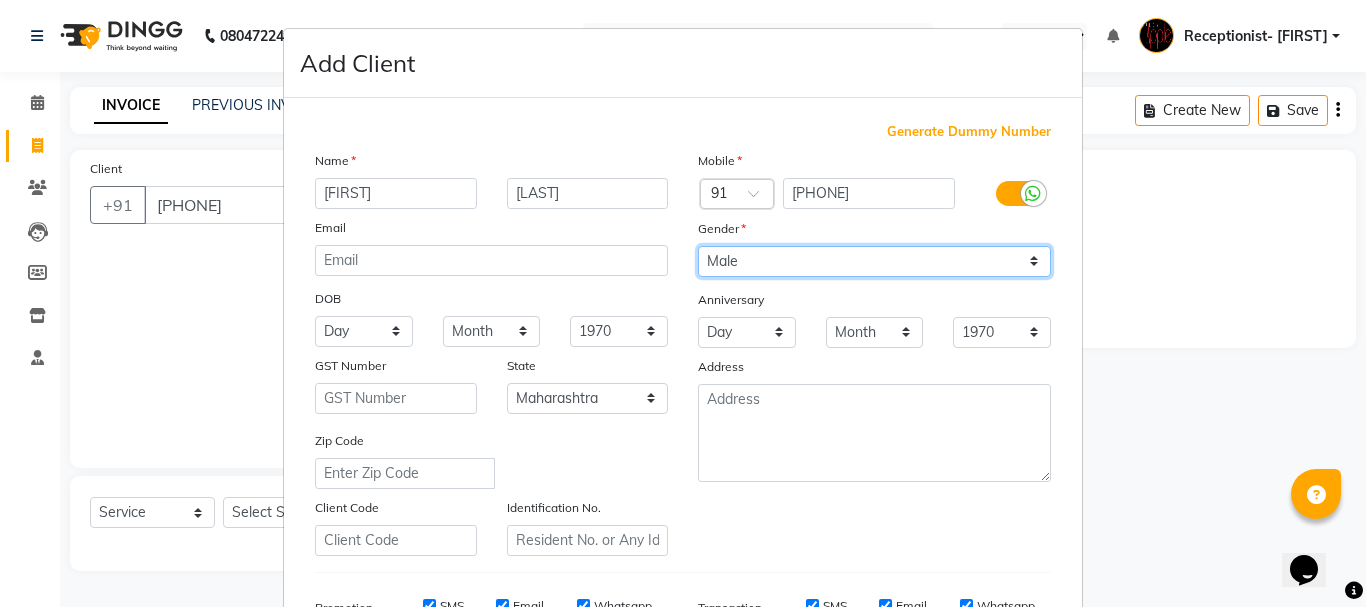 click on "Select Male Female Other Prefer Not To Say" at bounding box center (874, 261) 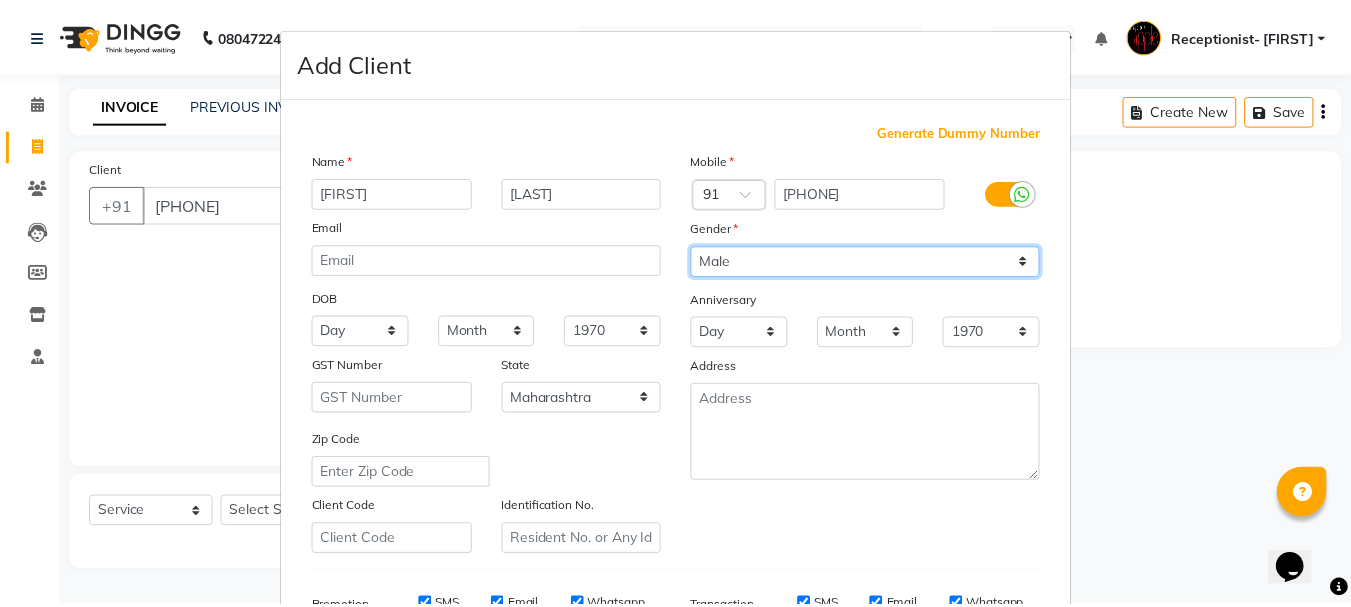 scroll, scrollTop: 316, scrollLeft: 0, axis: vertical 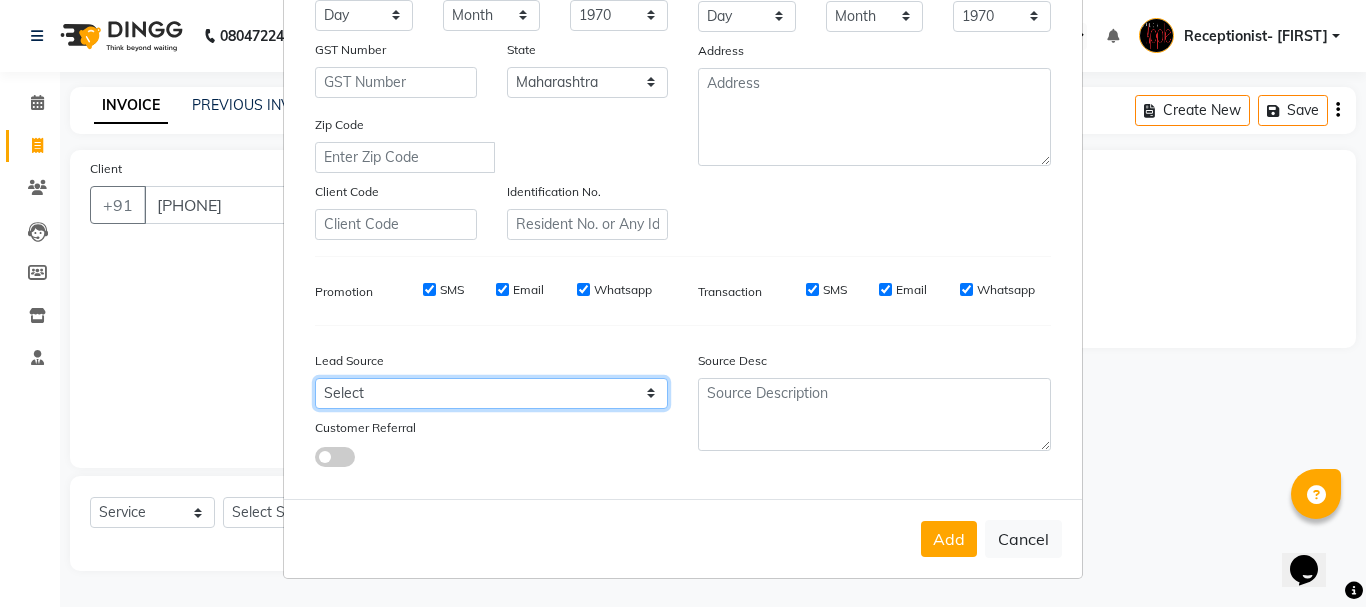 click on "Select Walk-in Referral Internet Friend Word of Mouth Advertisement Facebook JustDial Google Other Repeated WedmeGood Signage Newspaper Ad CRM Chat Bot IVR Call WhatsApp Website Direct Call  Instagram  YouTube" at bounding box center (491, 393) 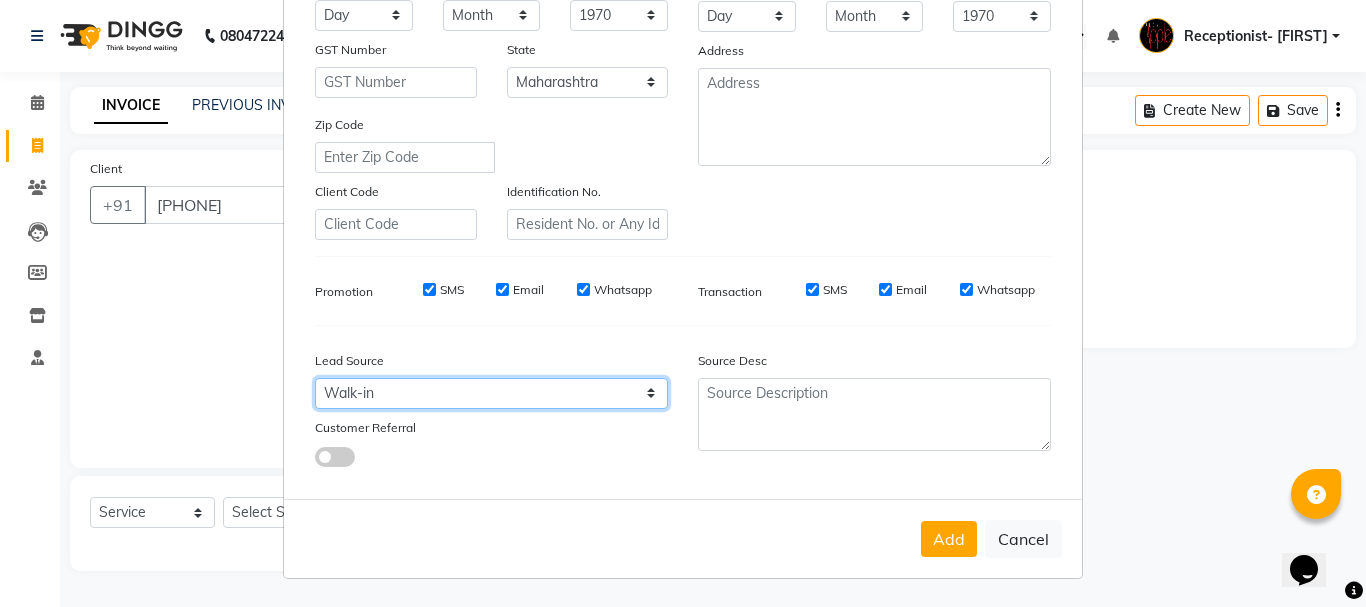 click on "Select Walk-in Referral Internet Friend Word of Mouth Advertisement Facebook JustDial Google Other Repeated WedmeGood Signage Newspaper Ad CRM Chat Bot IVR Call WhatsApp Website Direct Call  Instagram  YouTube" at bounding box center (491, 393) 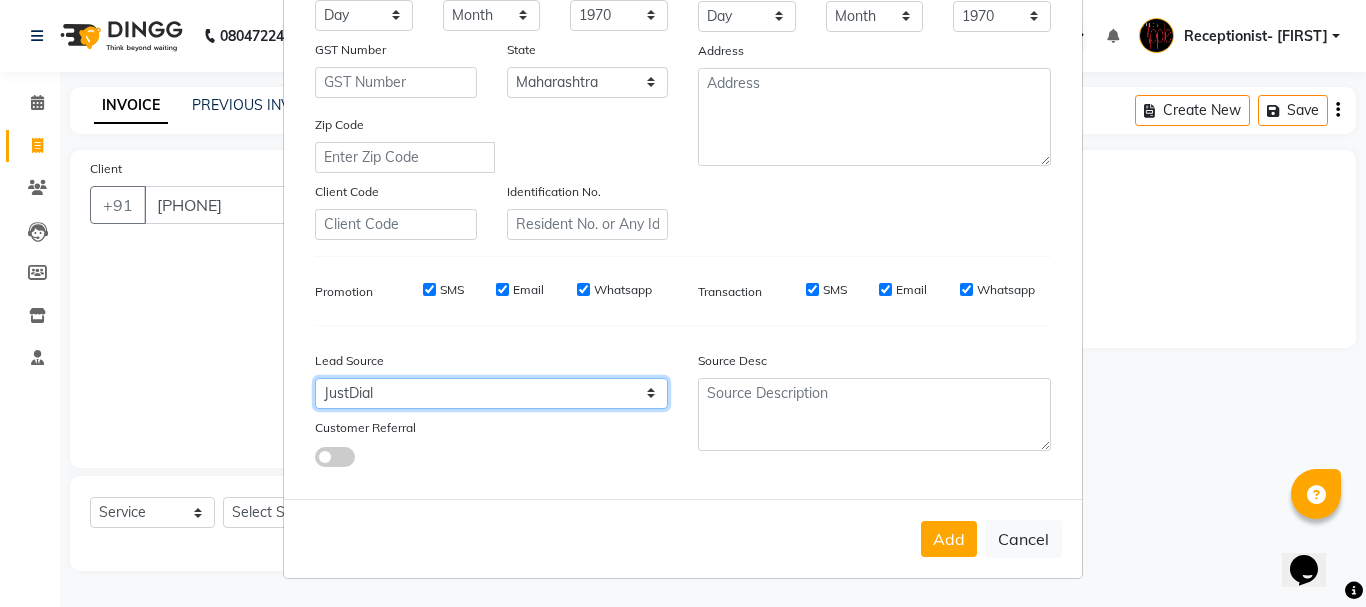 click on "Select Walk-in Referral Internet Friend Word of Mouth Advertisement Facebook JustDial Google Other Repeated WedmeGood Signage Newspaper Ad CRM Chat Bot IVR Call WhatsApp Website Direct Call  Instagram  YouTube" at bounding box center (491, 393) 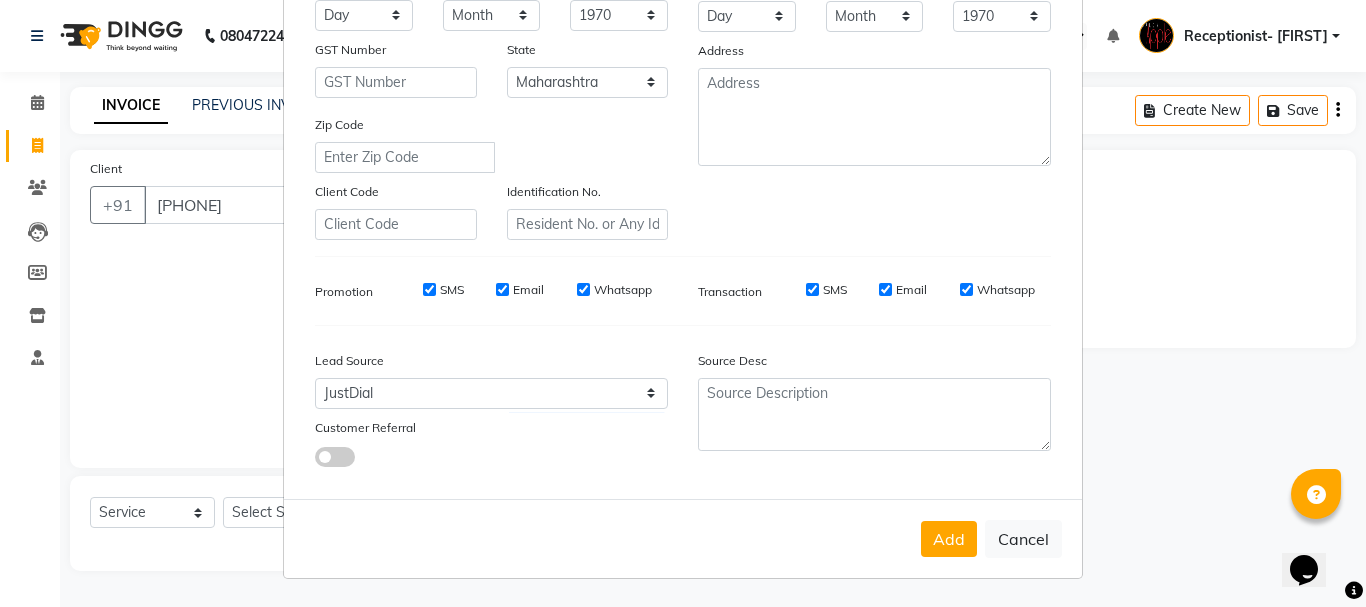 click on "Add" at bounding box center (949, 539) 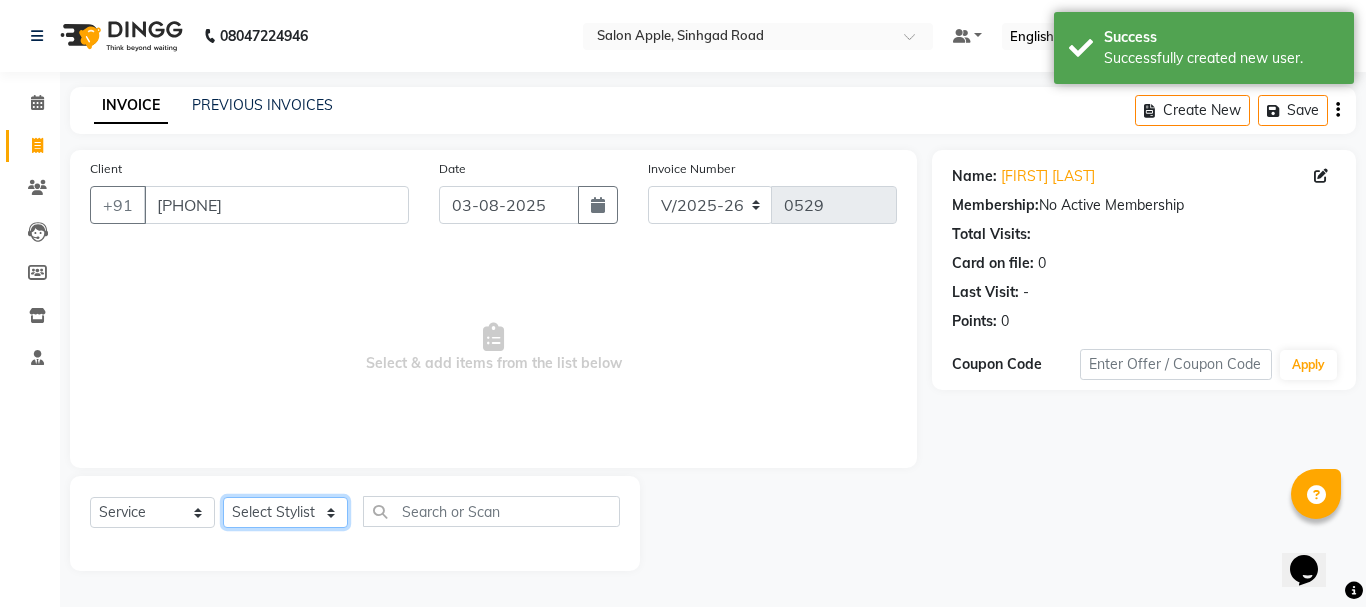 click on "Select Stylist [FIRST] [LAST] [FIRST] (Owner) Receptionist- [FIRST] [FIRST] [LAST] [FIRST] [LAST] [FIRST] [LAST] Training Department" 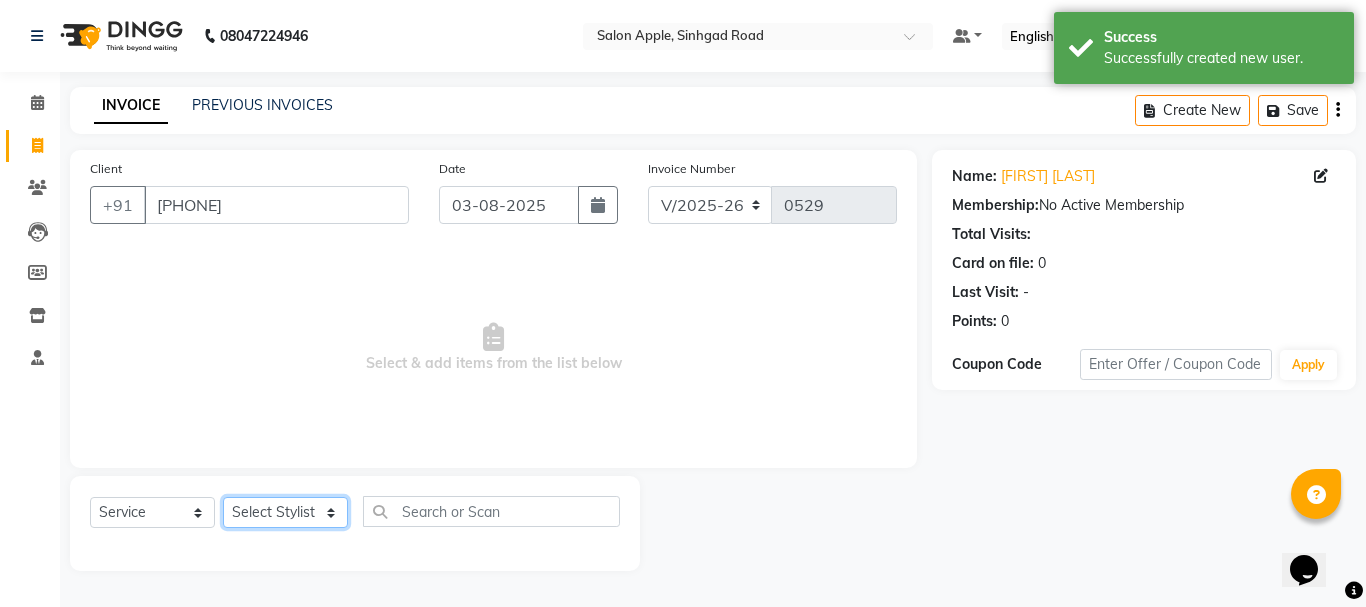 select on "87913" 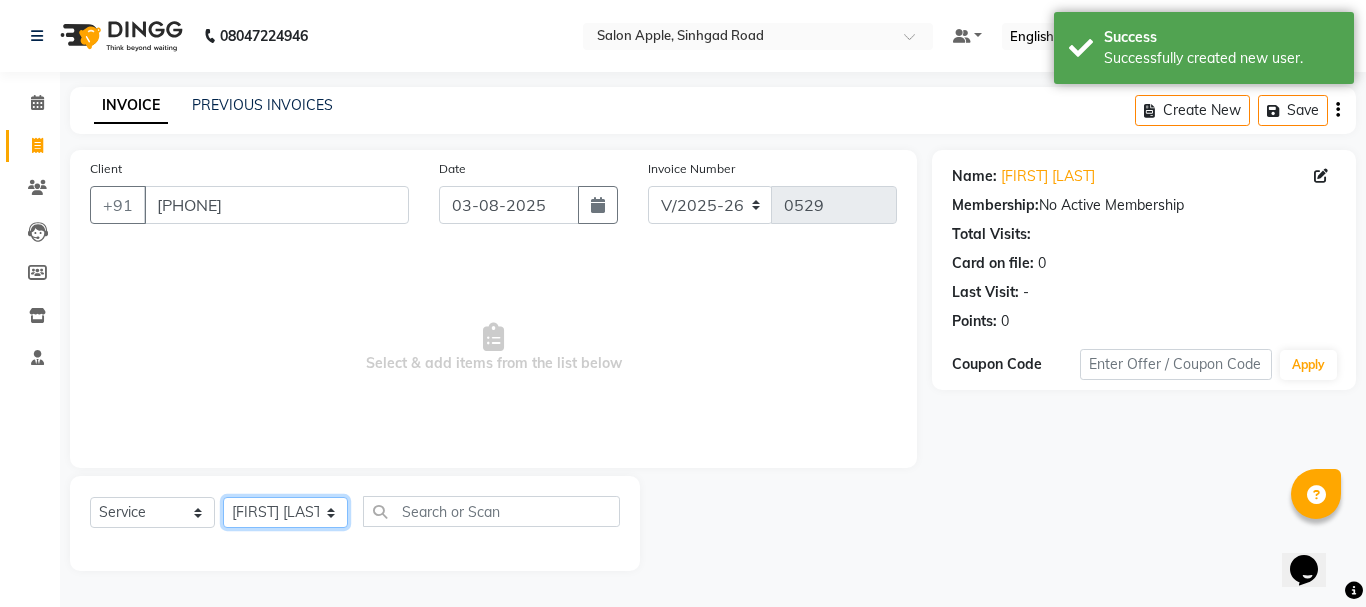 click on "Select Stylist [FIRST] [LAST] [FIRST] (Owner) Receptionist- [FIRST] [FIRST] [LAST] [FIRST] [LAST] [FIRST] [LAST] Training Department" 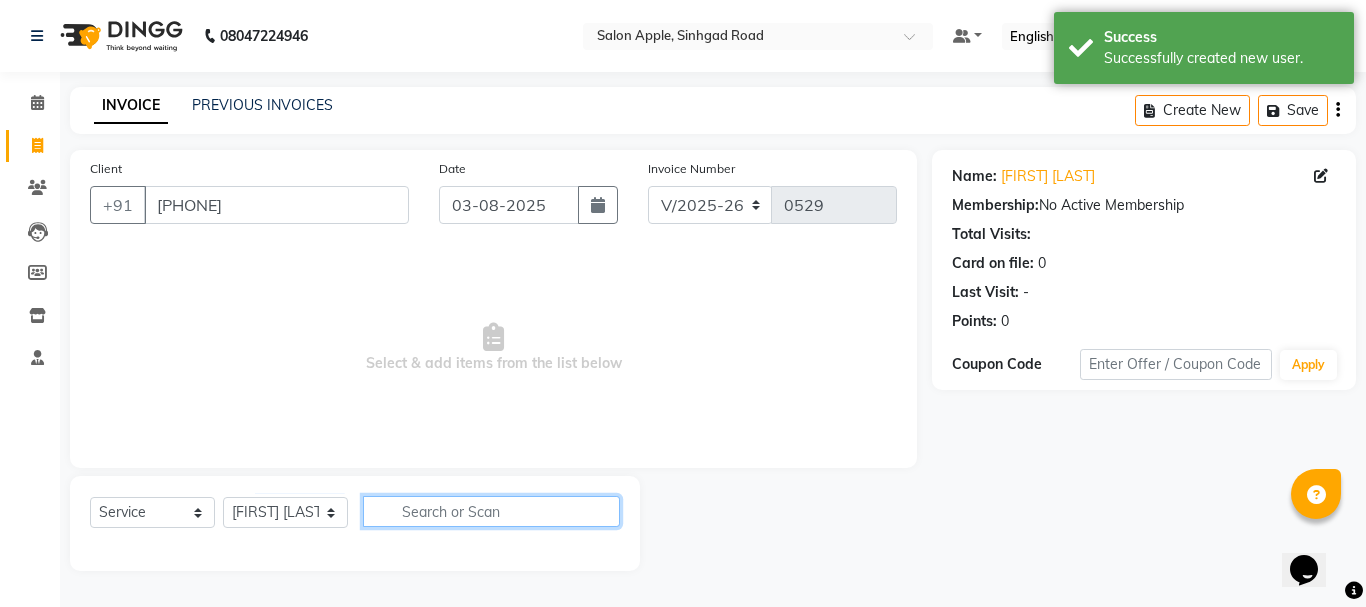 click 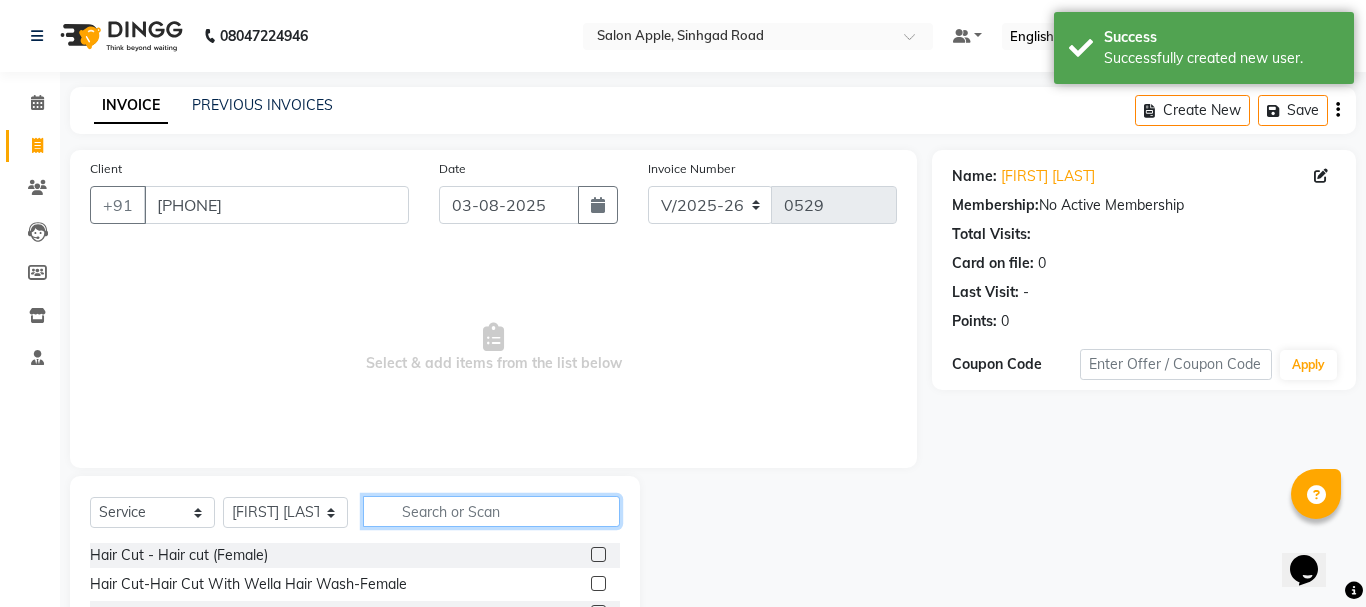 click 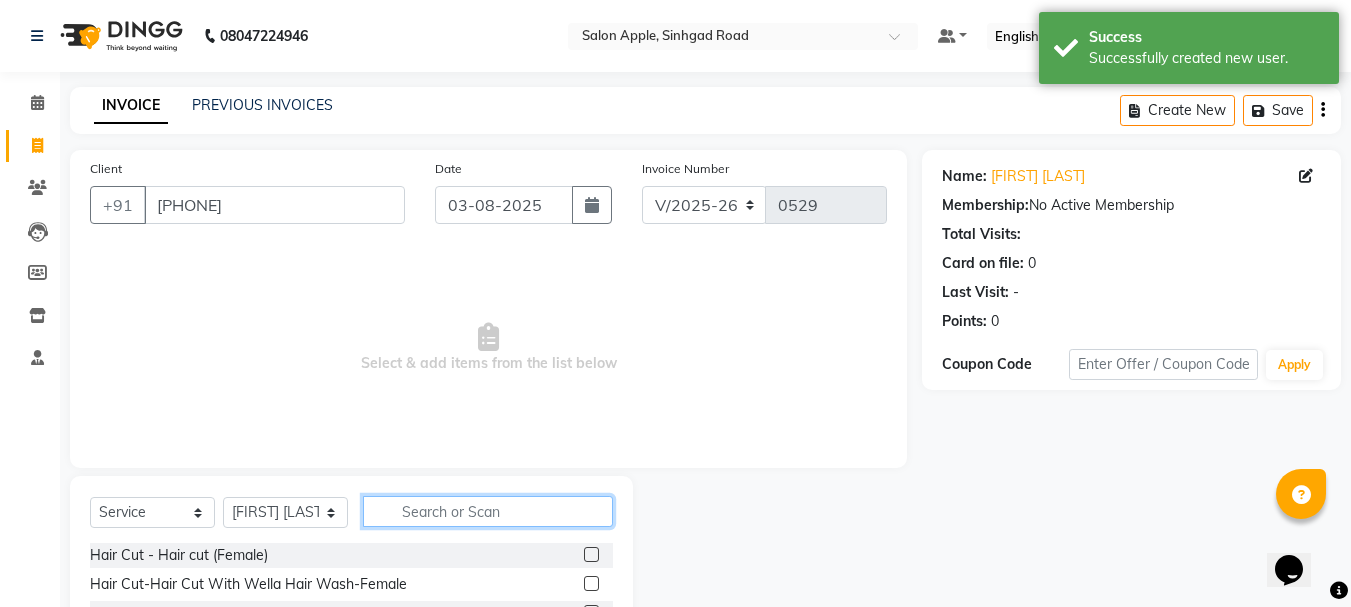 scroll, scrollTop: 194, scrollLeft: 0, axis: vertical 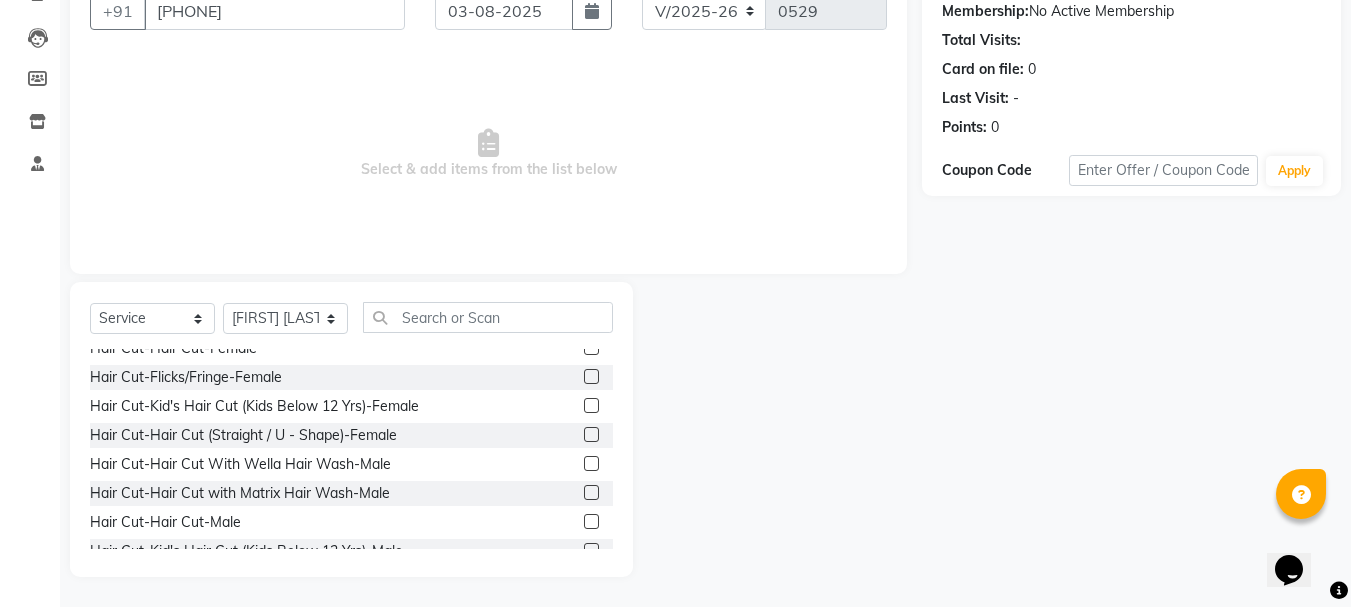 drag, startPoint x: 261, startPoint y: 521, endPoint x: 252, endPoint y: 526, distance: 10.29563 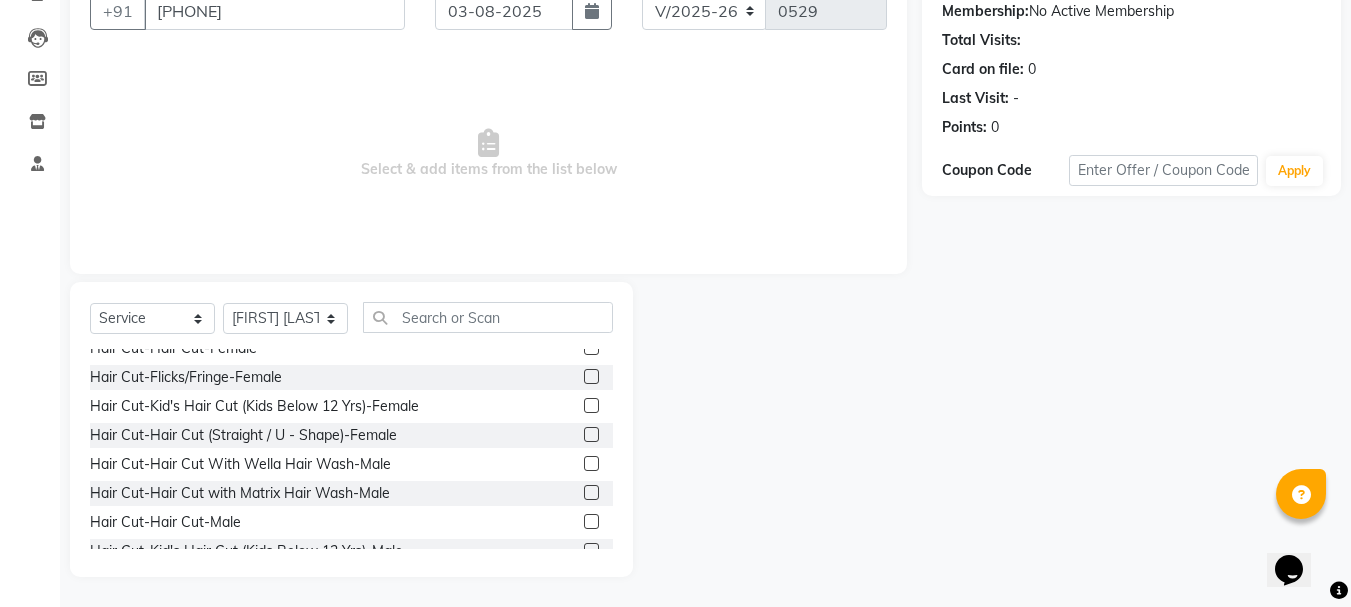 click on "Hair Cut-Hair Cut-Male" 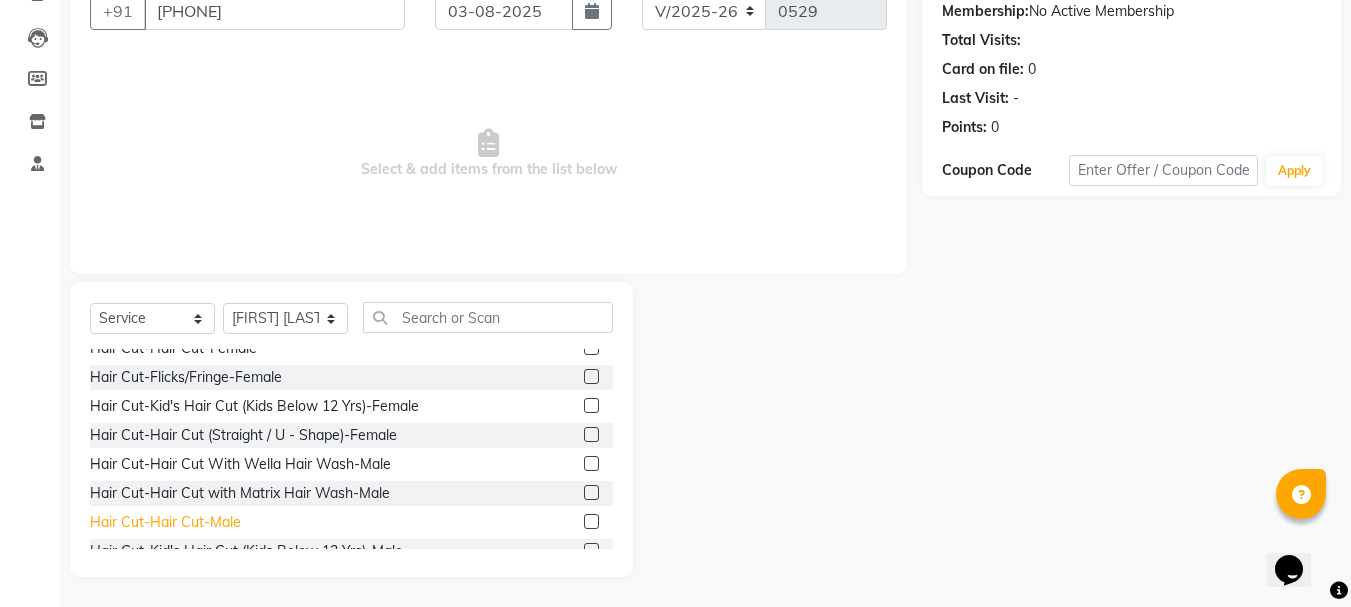 click on "Hair Cut-Hair Cut-Male" 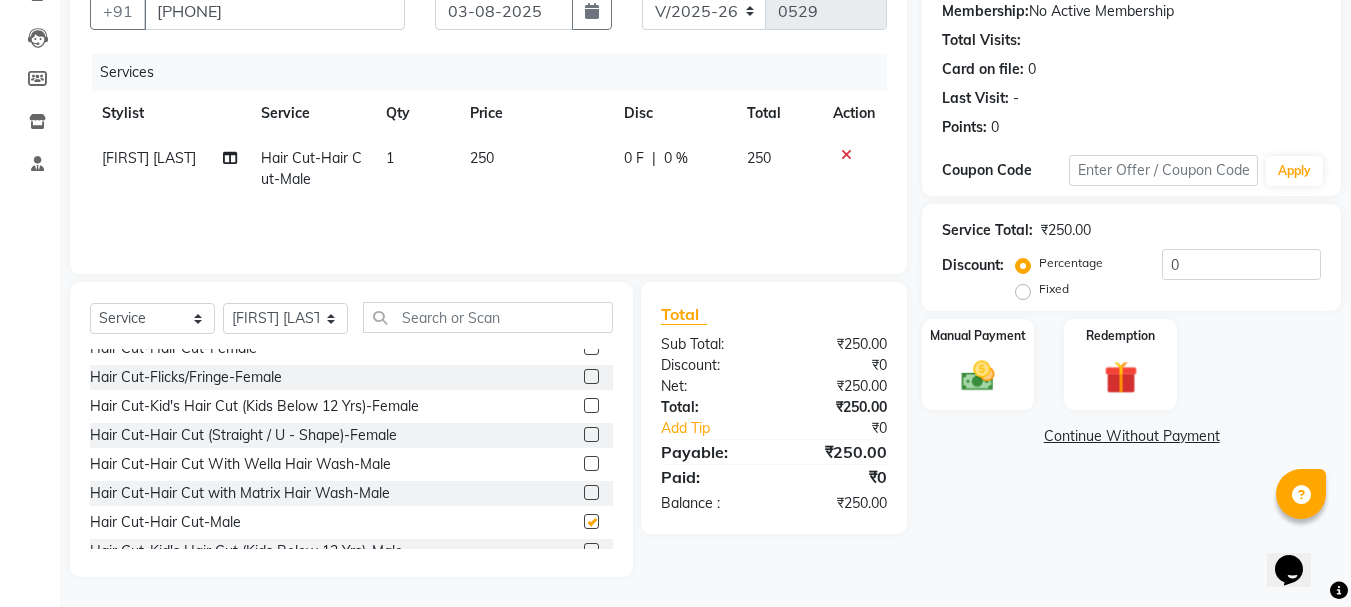 checkbox on "false" 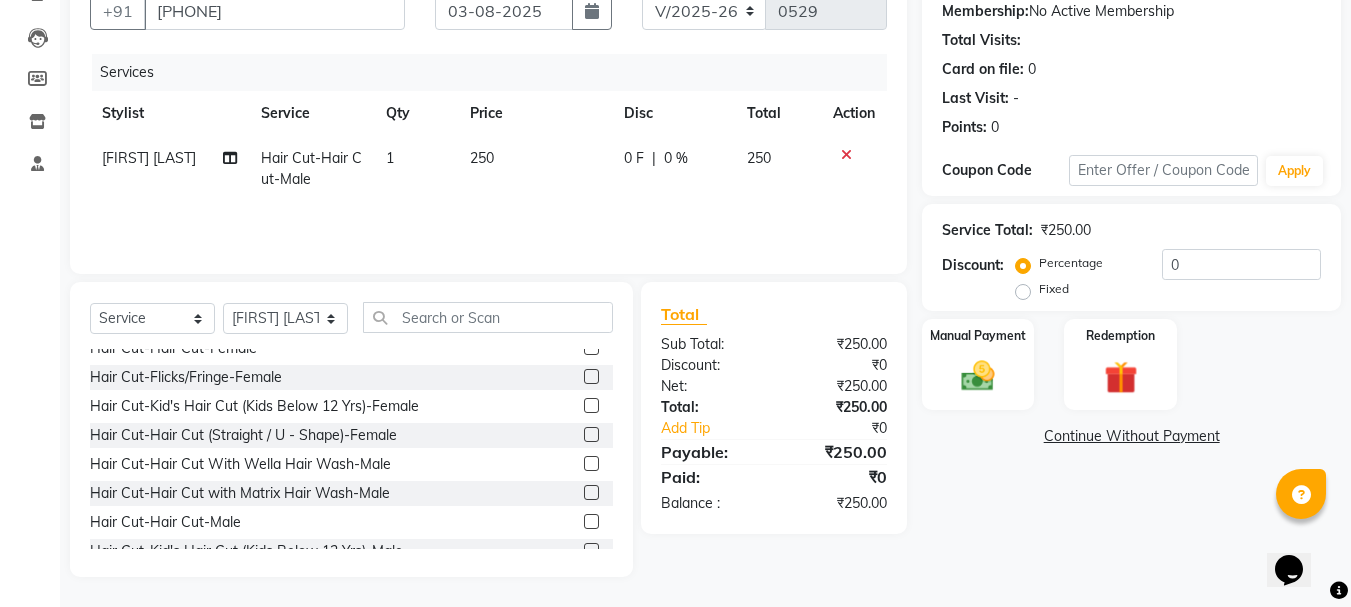 click on "0 F" 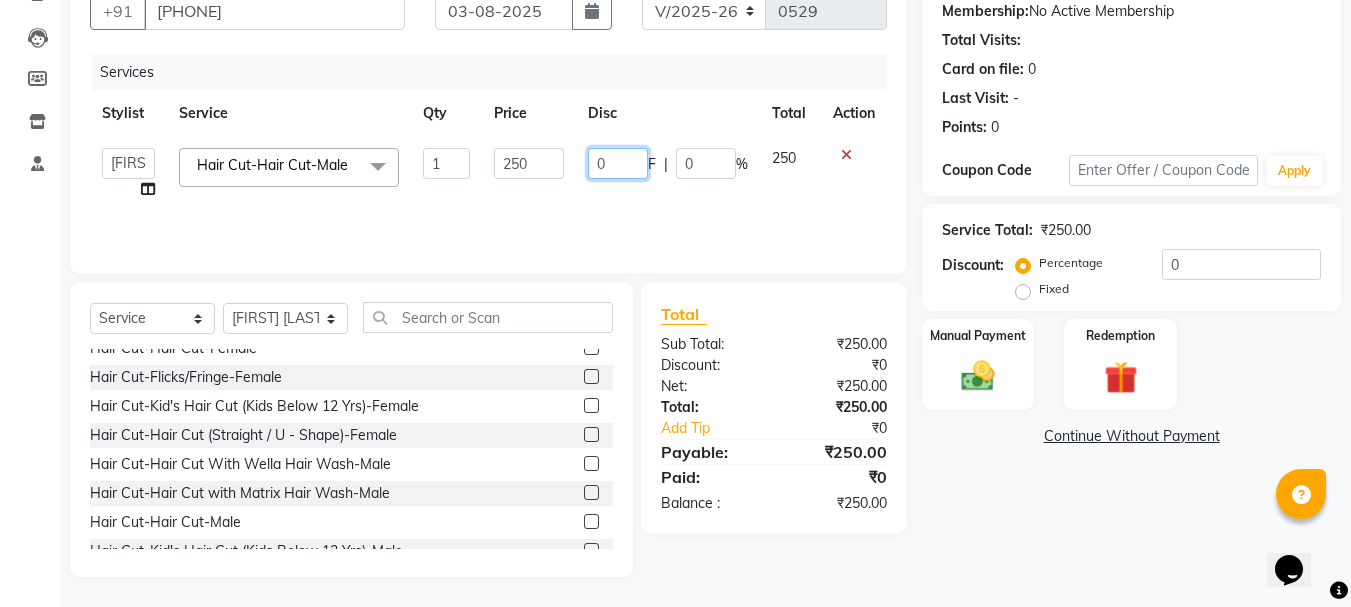 drag, startPoint x: 617, startPoint y: 163, endPoint x: 562, endPoint y: 174, distance: 56.089214 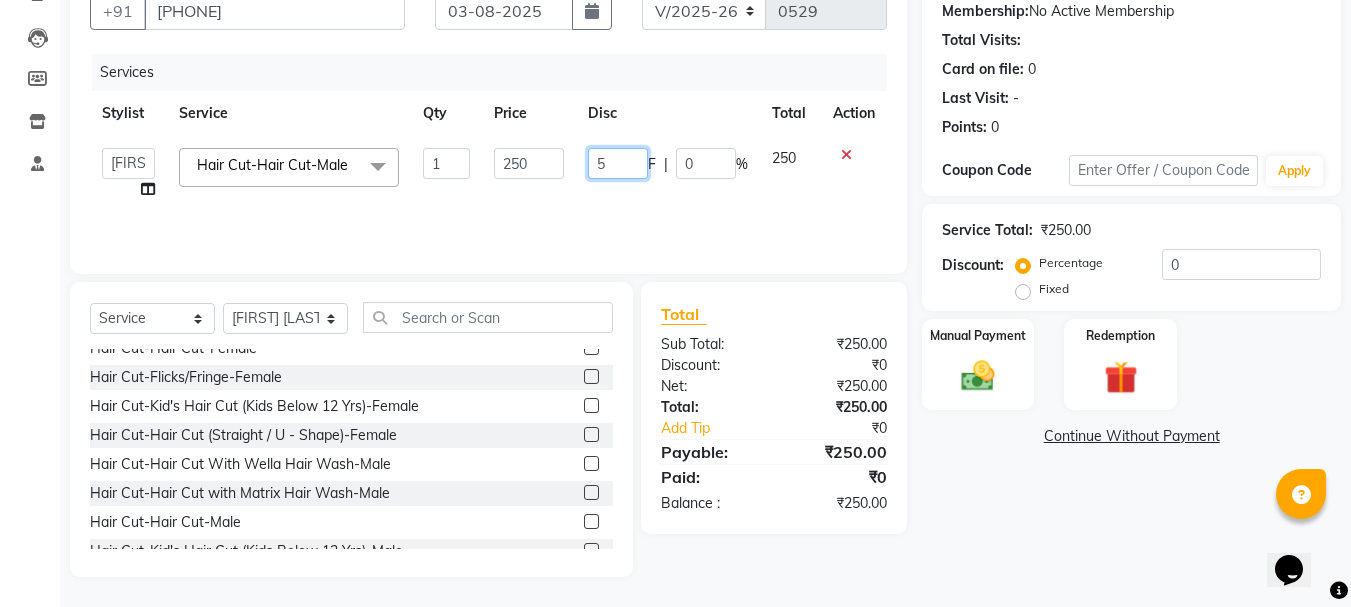 type on "50" 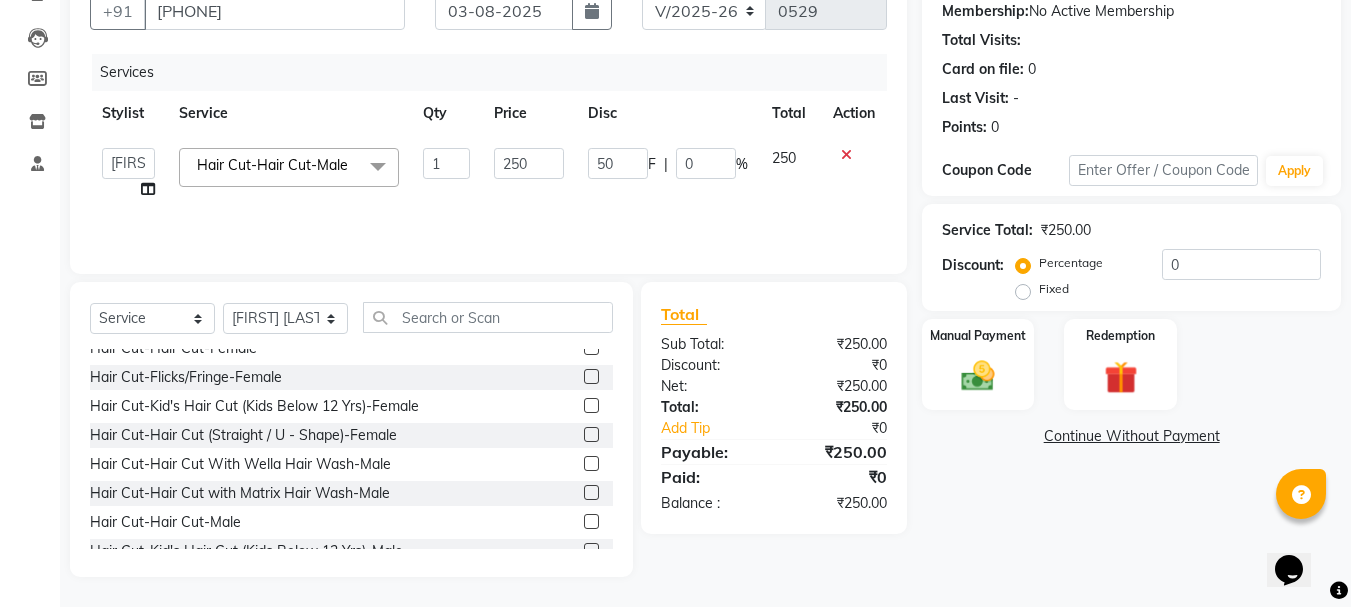 click on "Services Stylist Service Qty Price Disc Total Action  Divya Rajesh rokade   Harshwardhan (Owner)   Receptionist- Sayali   Sayali vinay Sawant   Shweta gopal Mali   Sonali (Owner)   Suraj Ankush Kor   Training Department  Hair Cut-Hair Cut-Male  x Hair Cut - Hair cut (Female) Hair Cut-Hair Cut With Wella Hair Wash-Female Hair Cut-Hair Cut with Matrix Hair Wash-Female Hair Cut-Hair Cut-Female Hair Cut-Flicks/Fringe-Female Hair Cut-Kid's Hair Cut (Kids Below 12 Yrs)-Female Hair Cut-Hair Cut (Straight / U - Shape)-Female Hair Cut-Hair Cut With Wella Hair Wash-Male Hair Cut-Hair Cut with Matrix Hair Wash-Male Hair Cut-Hair Cut-Male Hair Cut-Kid's Hair Cut (Kids Below 12 Yrs)-Male Classic Cleanup -  Harbal Clean up (Female) Classic Cleanup -  Harbal Clean up (male) Manicure - Classic  Manicure (Female) Manicure - Classic  Manicure (Male) Manicure-Signature Manicure-Female Manicure-Classic  Manicure-Female Manicure-Signature Manicure-Male Manicure-Classic  Manicure-Male Pedicure - Classic Pedicure (Female) 1 250 50" 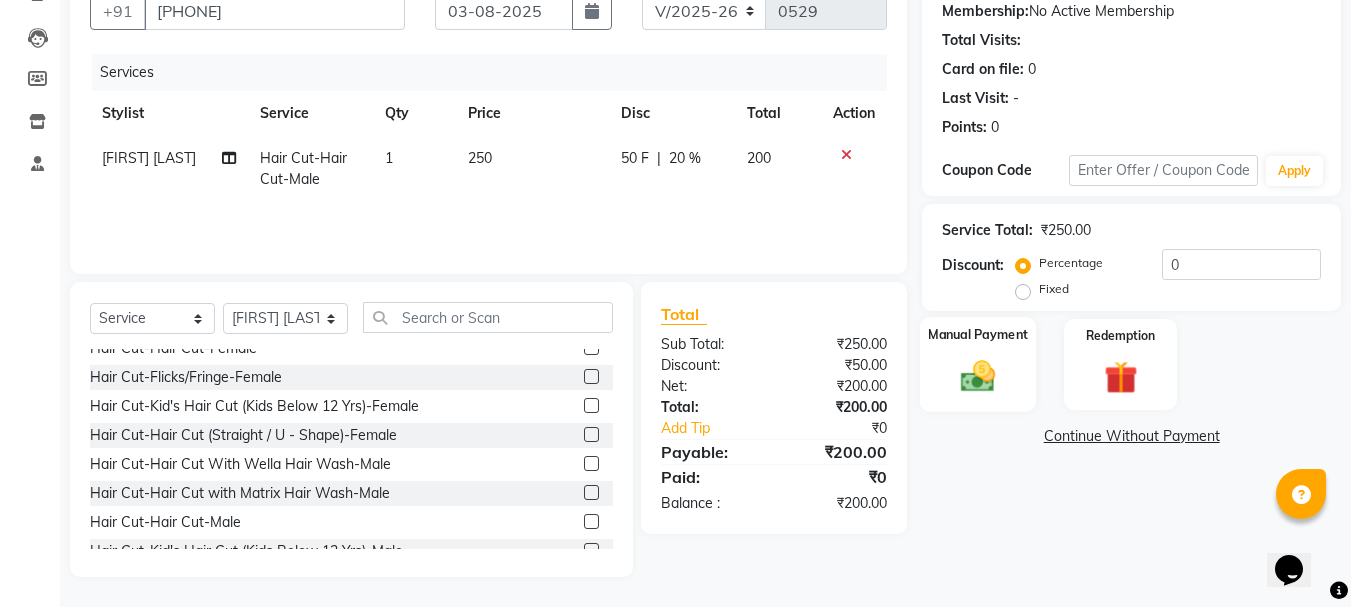 click 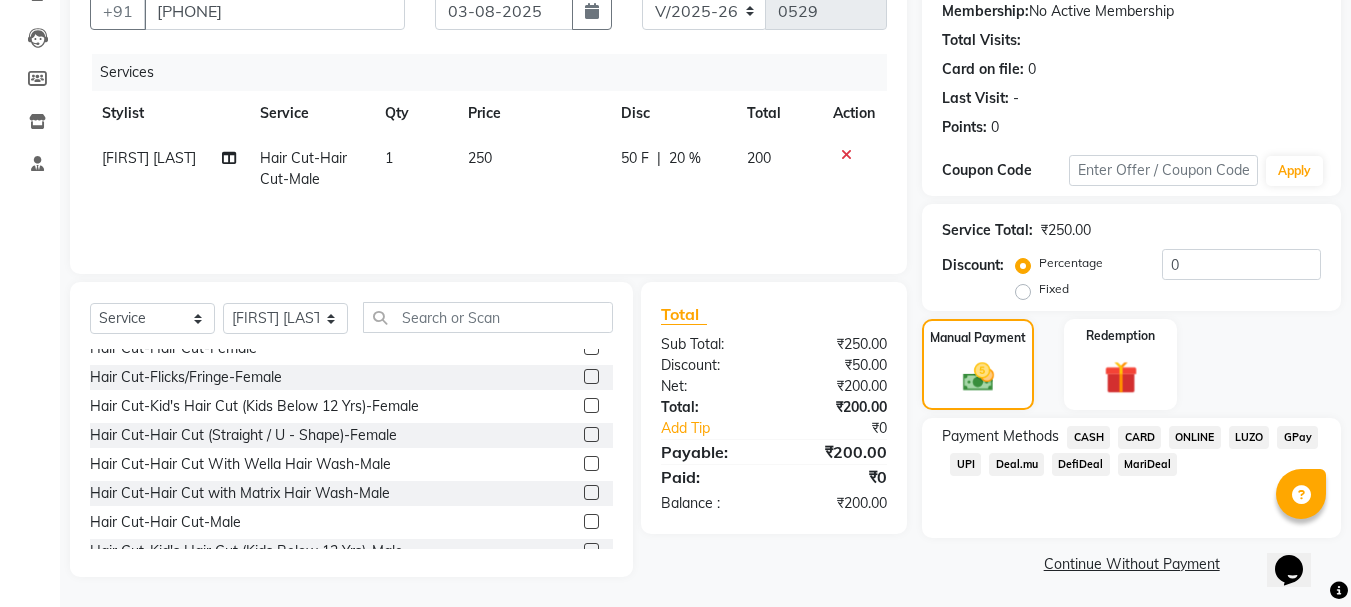click on "ONLINE" 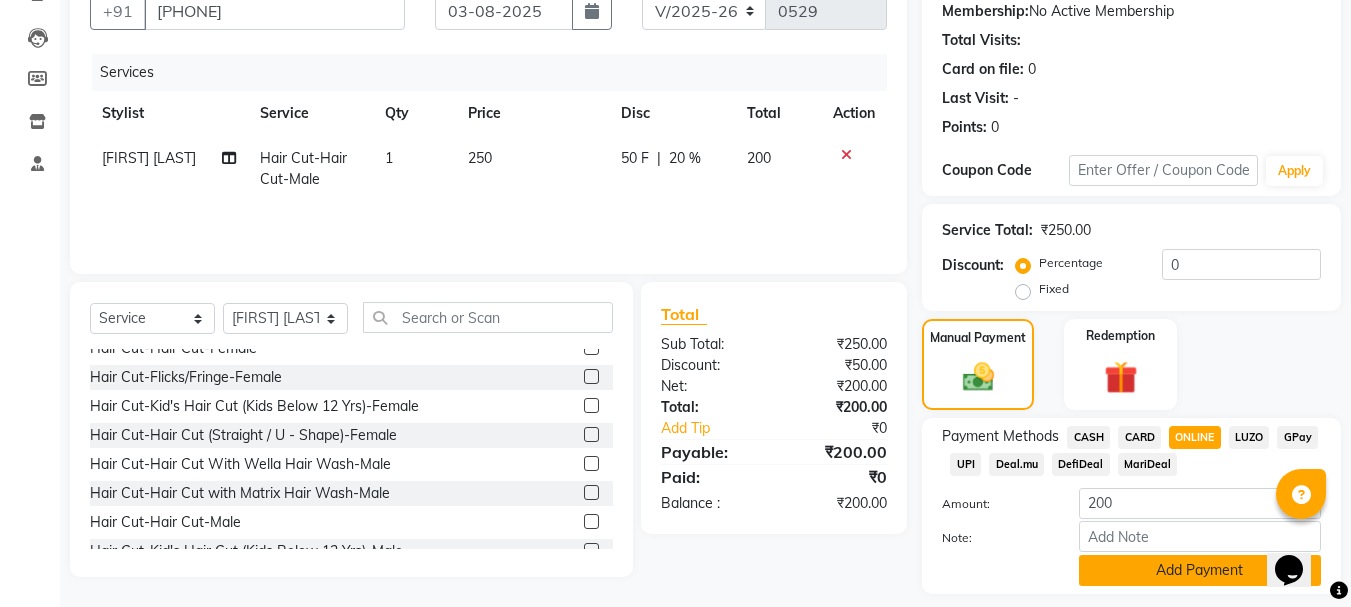 click on "Add Payment" 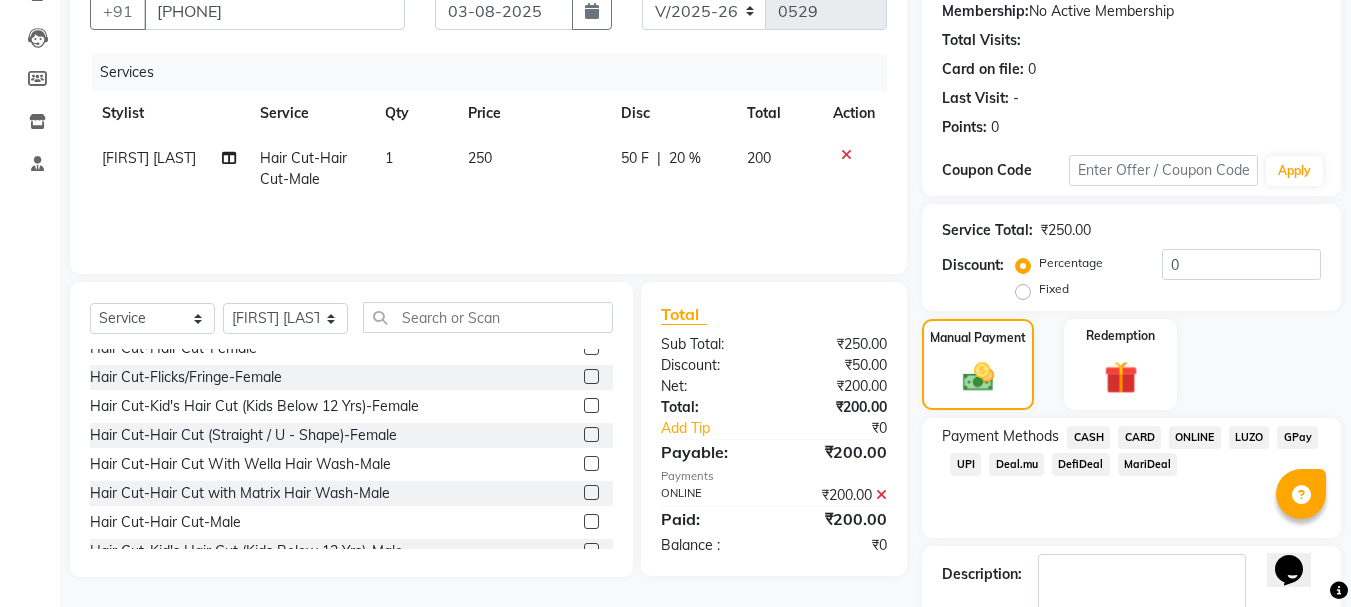 scroll, scrollTop: 309, scrollLeft: 0, axis: vertical 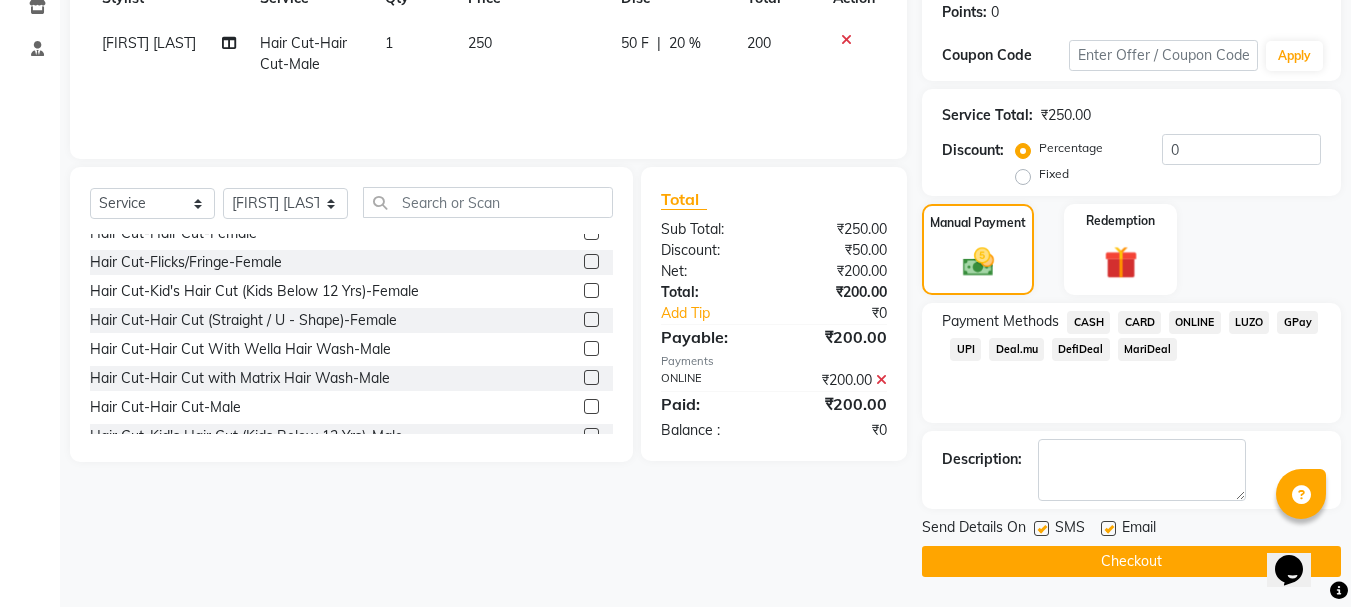 click on "Checkout" 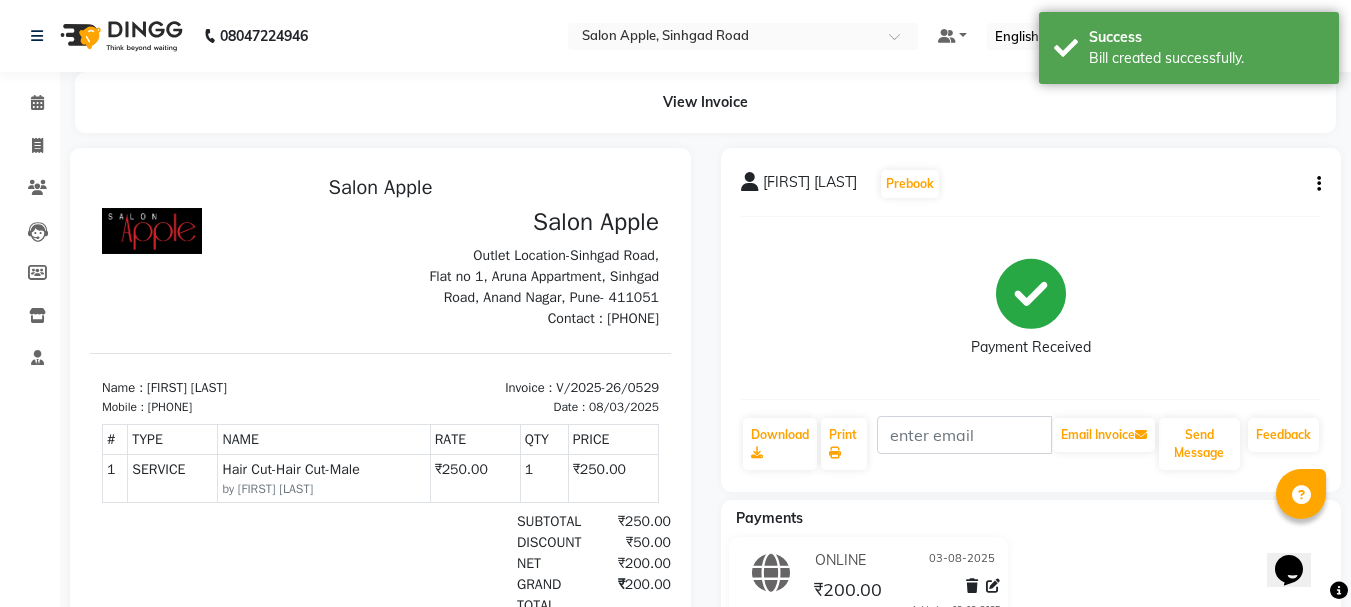 scroll, scrollTop: 0, scrollLeft: 0, axis: both 